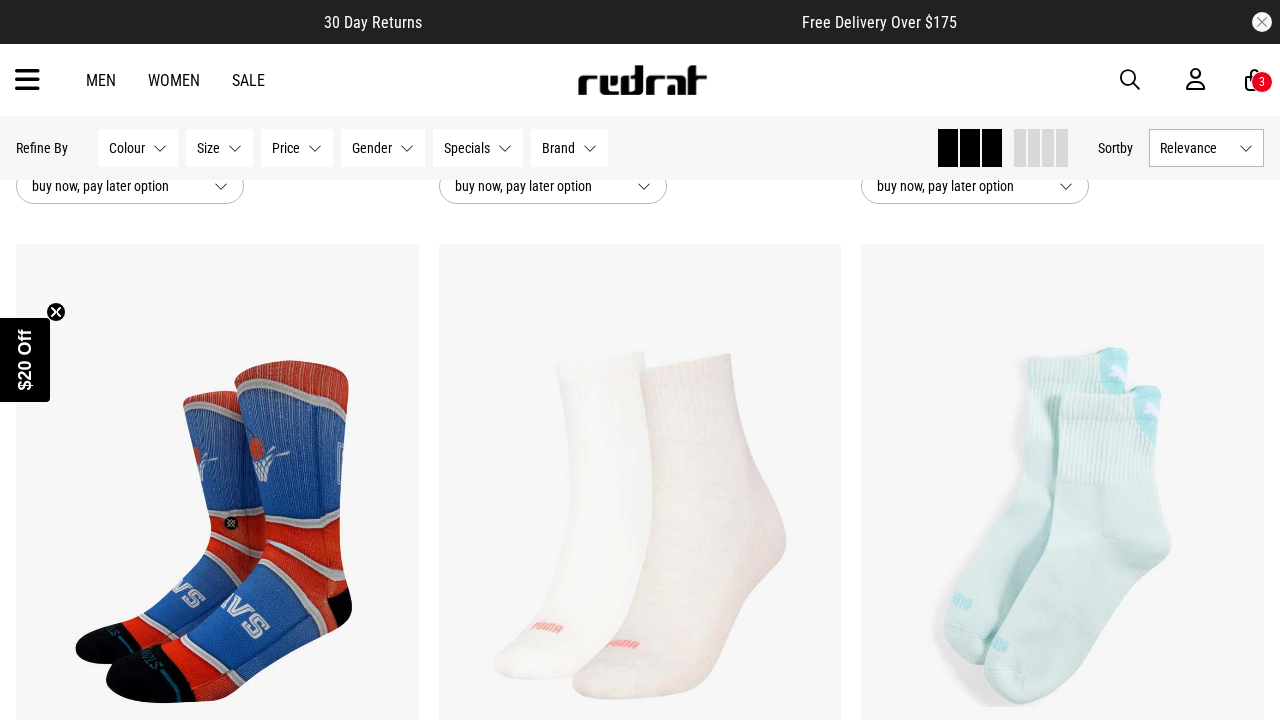 scroll, scrollTop: 2420, scrollLeft: 0, axis: vertical 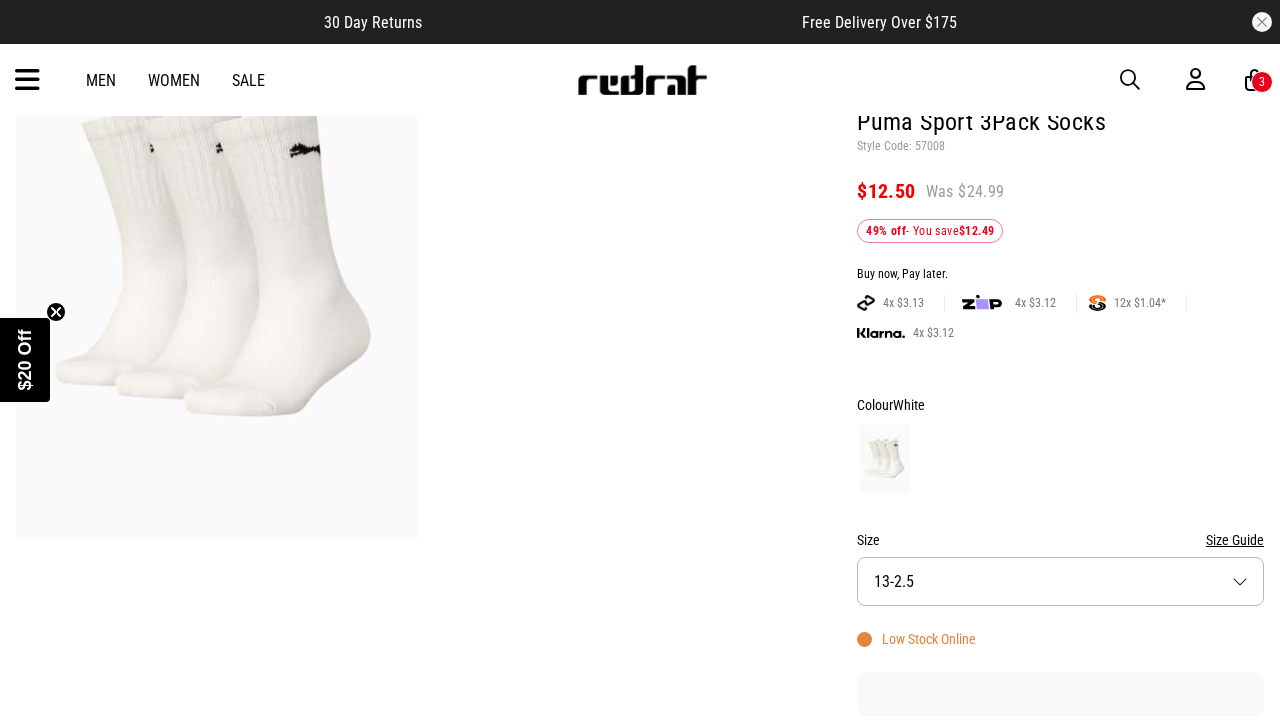 click on "Size 13-2.5" at bounding box center (1060, 581) 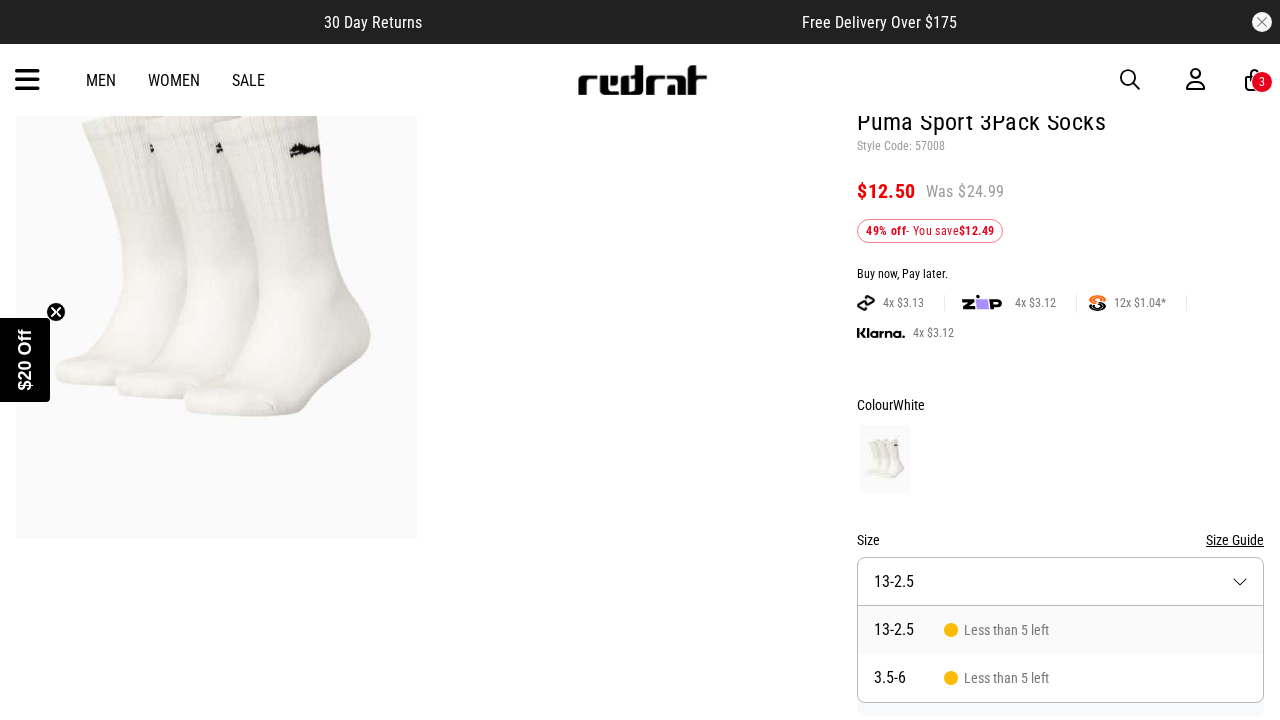 scroll, scrollTop: 191, scrollLeft: 0, axis: vertical 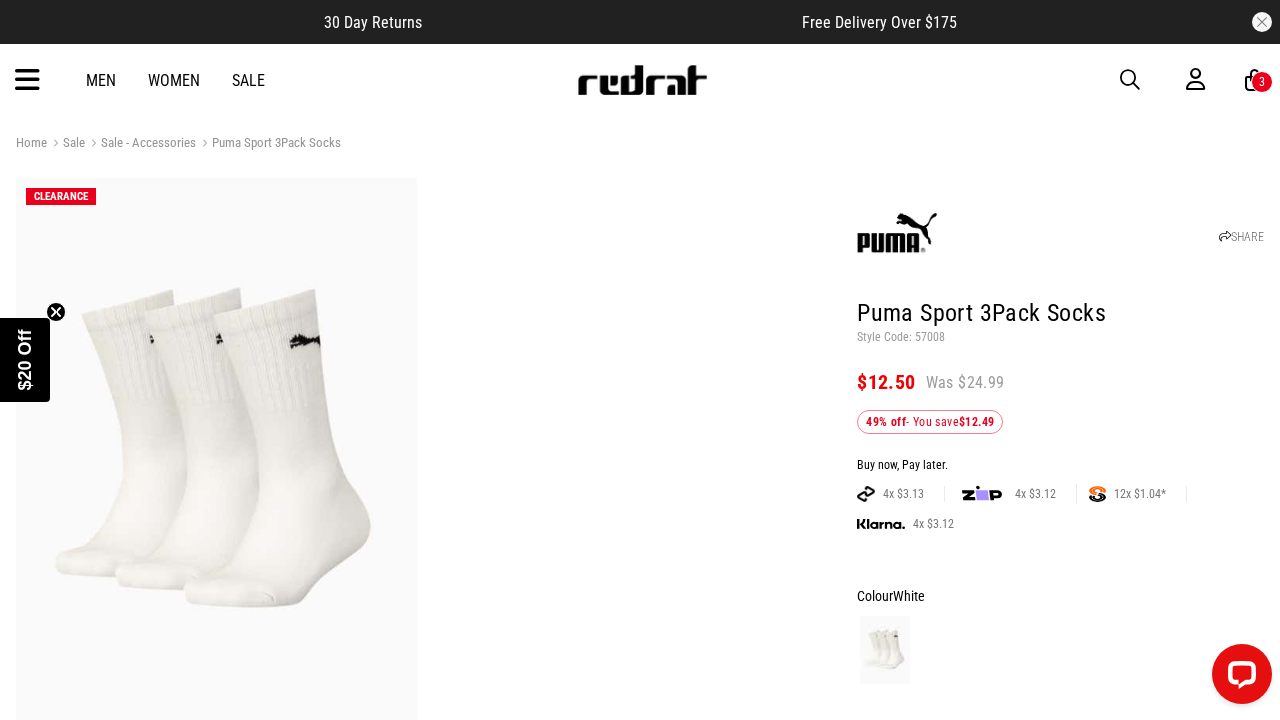 click at bounding box center [1130, 80] 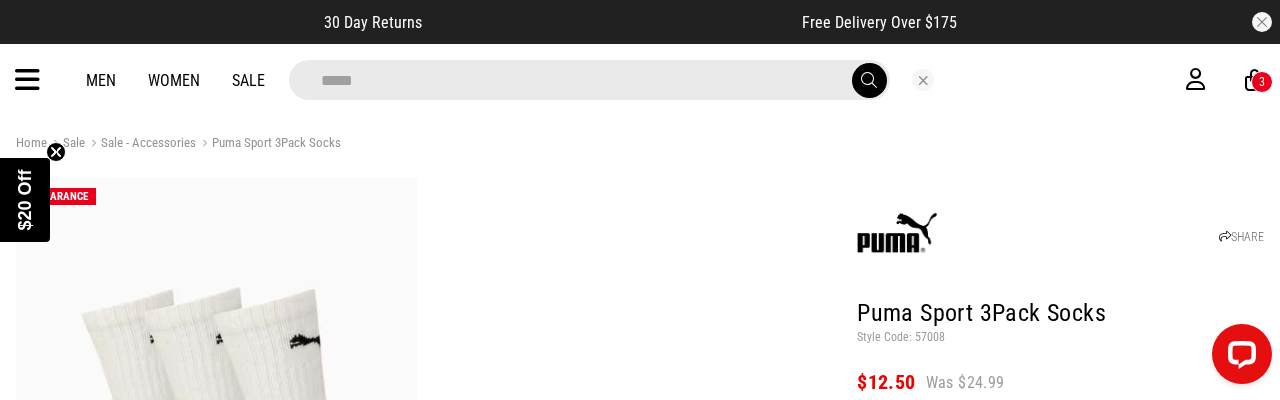 type on "*****" 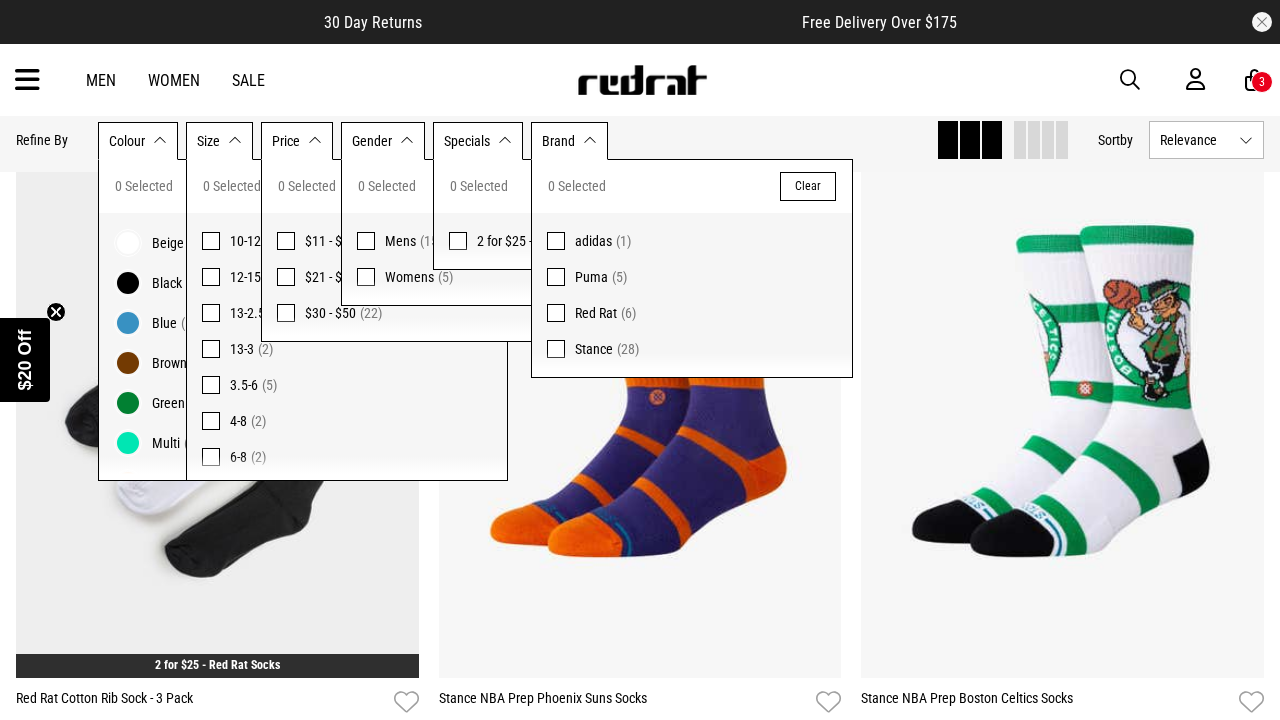scroll, scrollTop: 3791, scrollLeft: 0, axis: vertical 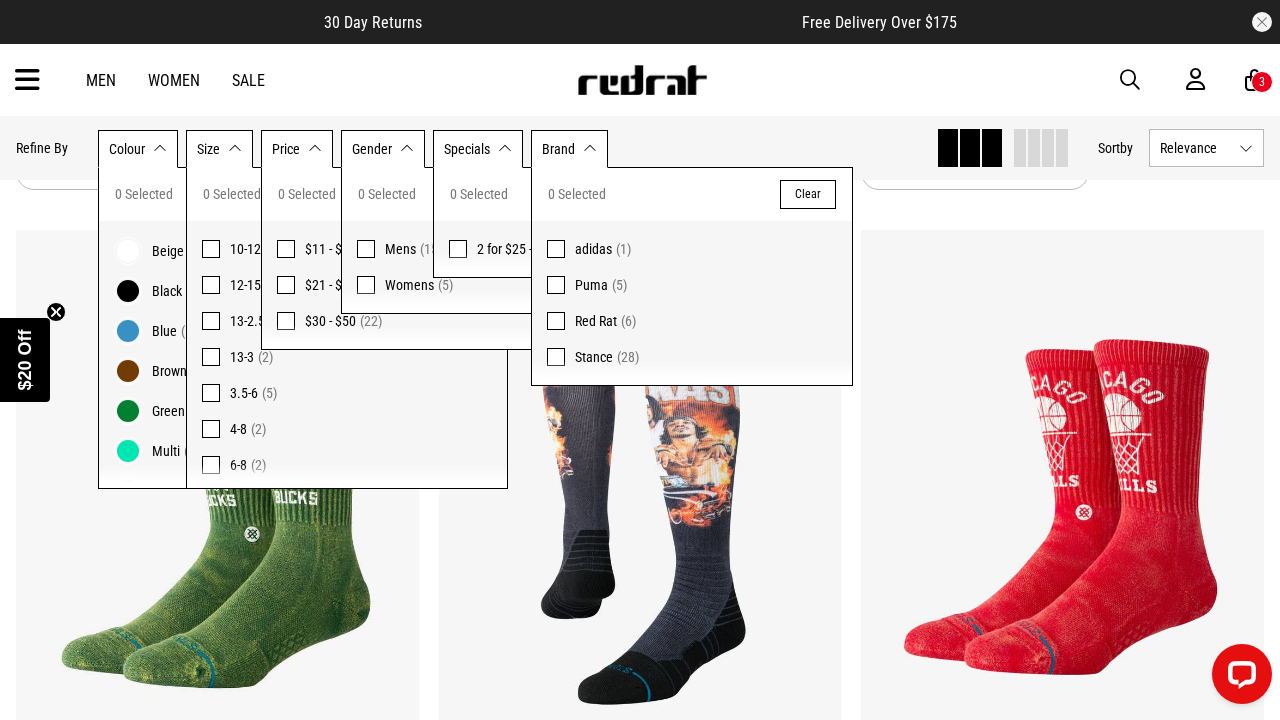 click on "30 Day Returns       Free Delivery Over $175" at bounding box center [640, 22] 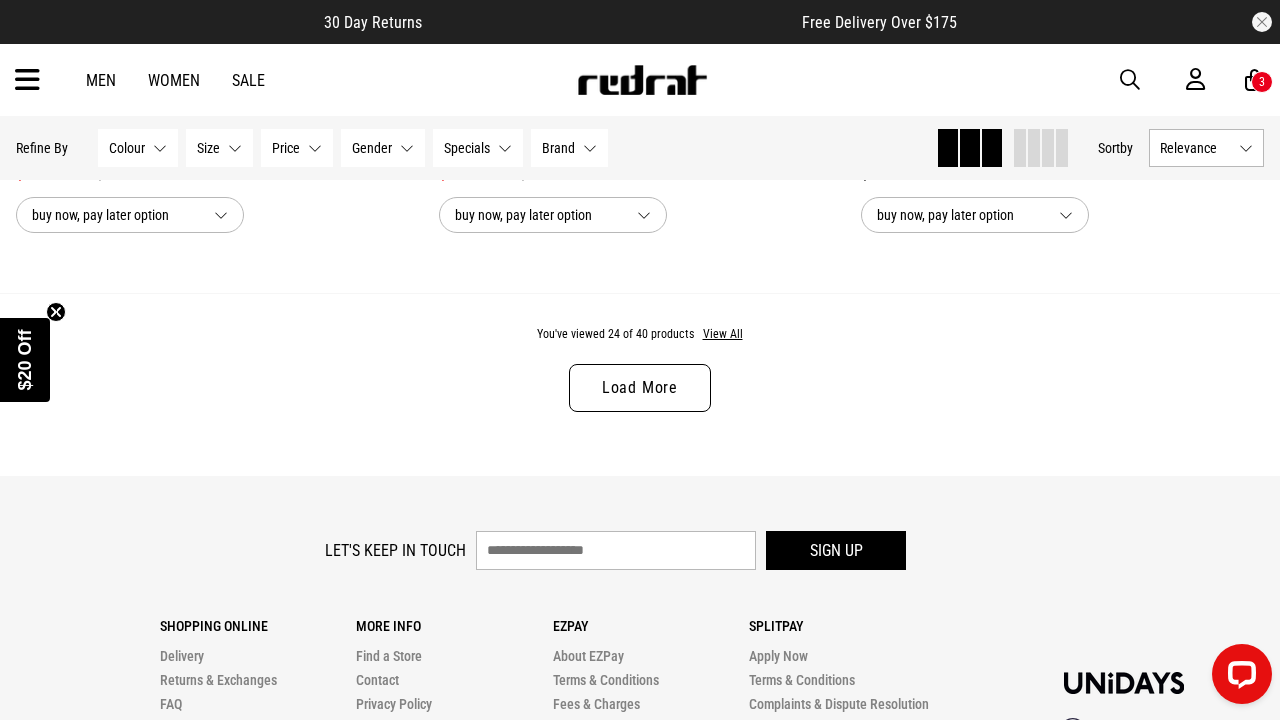 scroll, scrollTop: 5709, scrollLeft: 0, axis: vertical 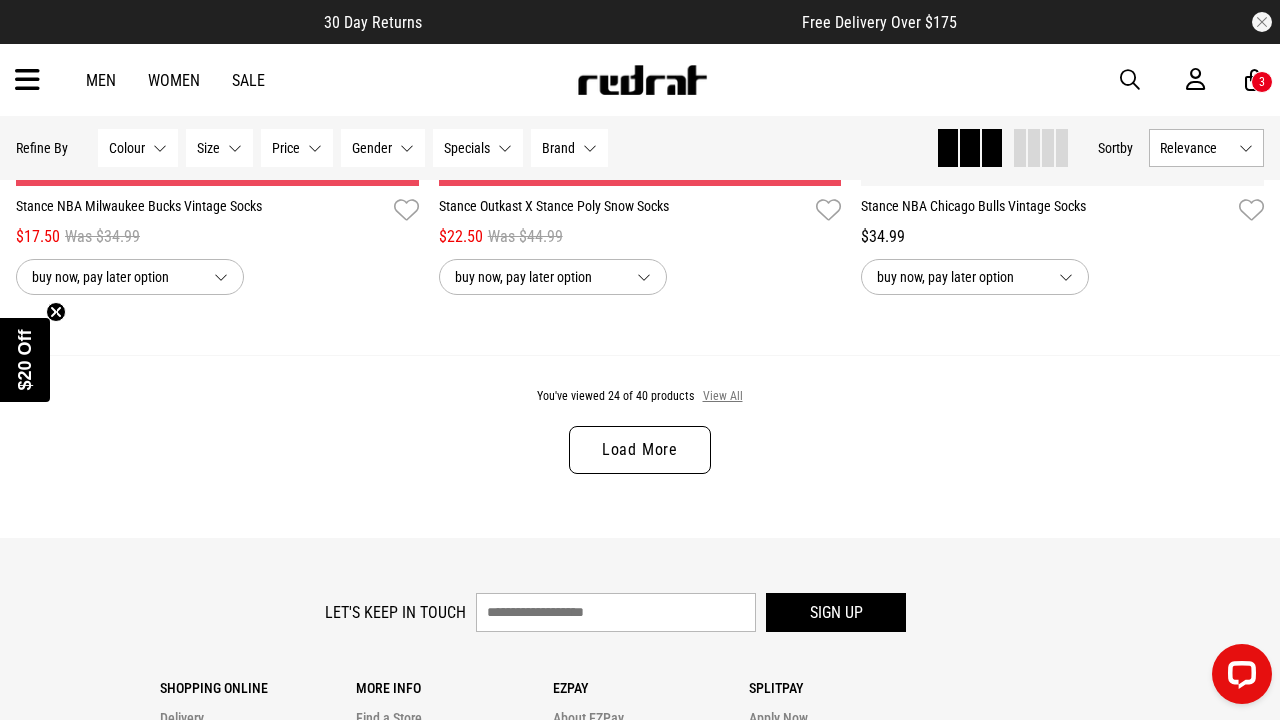 click on "View All" at bounding box center [723, 397] 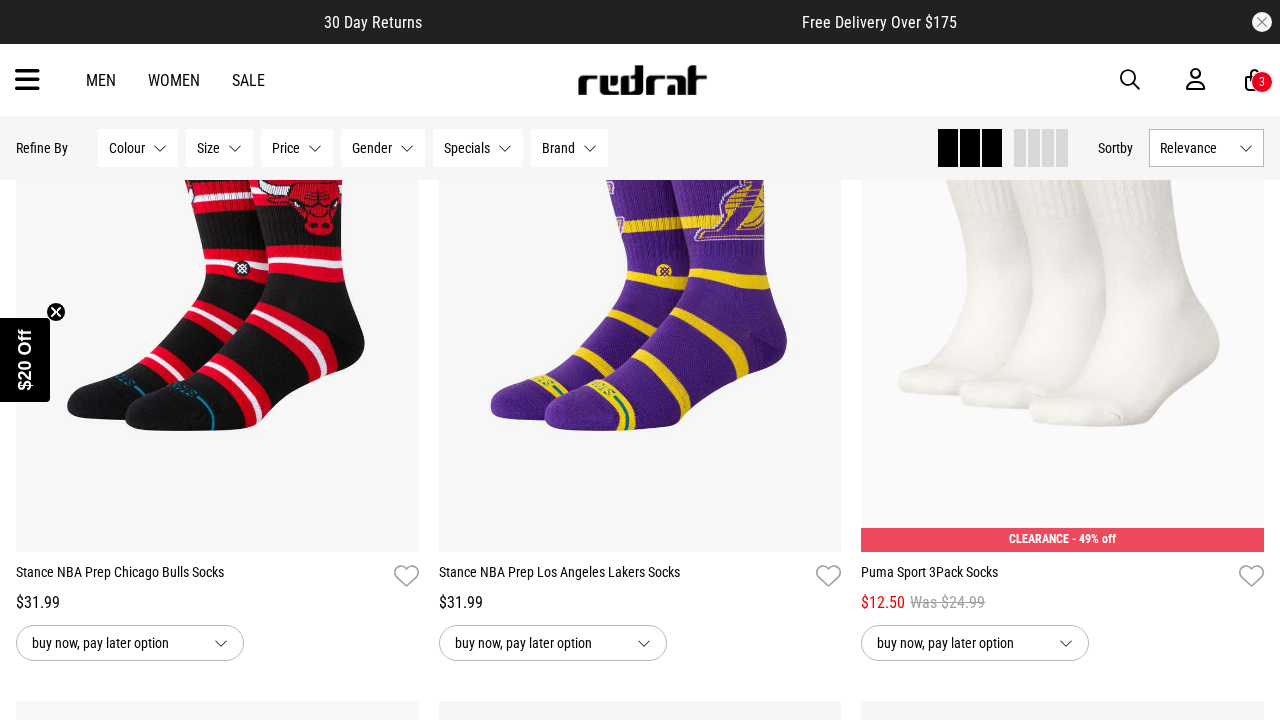 scroll, scrollTop: 4685, scrollLeft: 0, axis: vertical 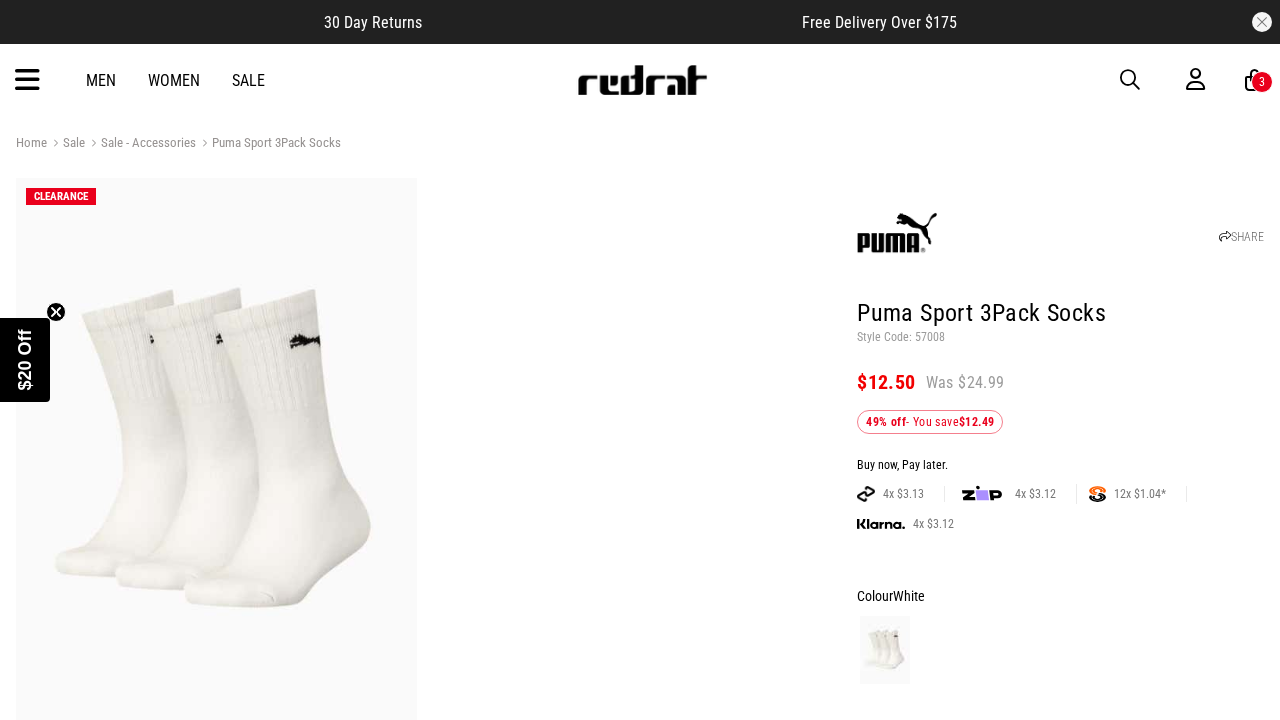 click on "Sale" at bounding box center (248, 80) 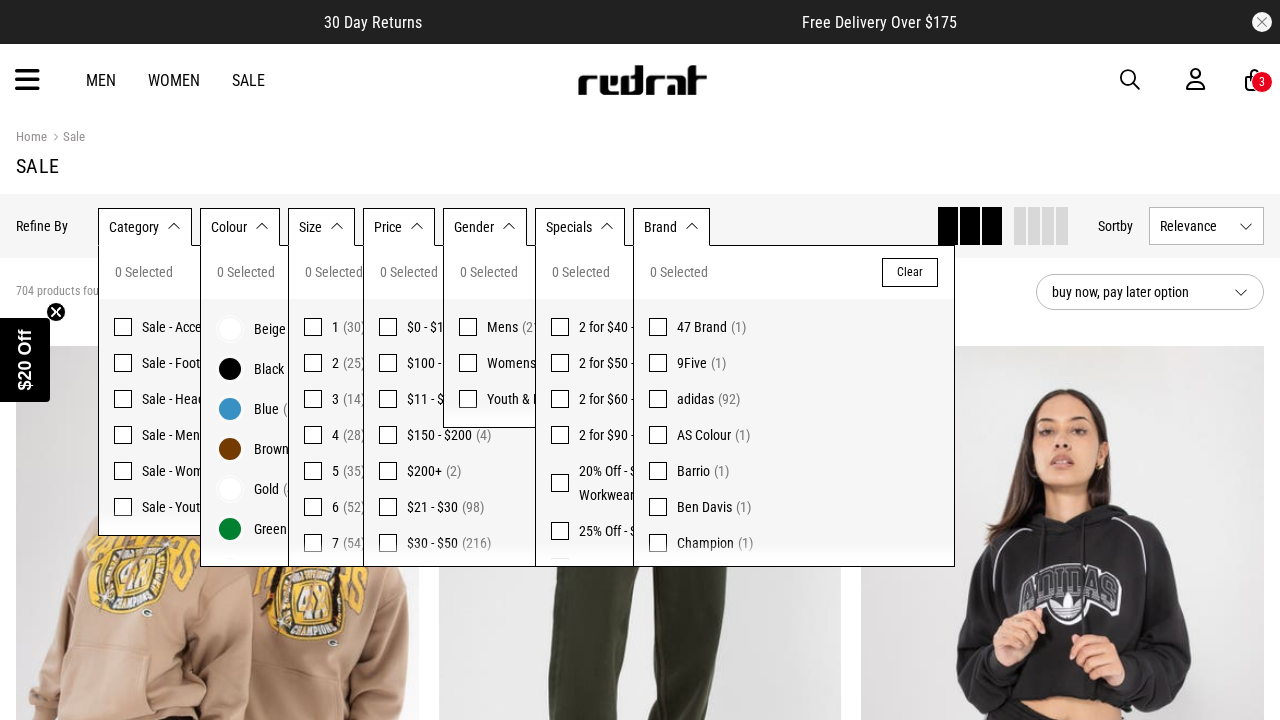 scroll, scrollTop: 0, scrollLeft: 0, axis: both 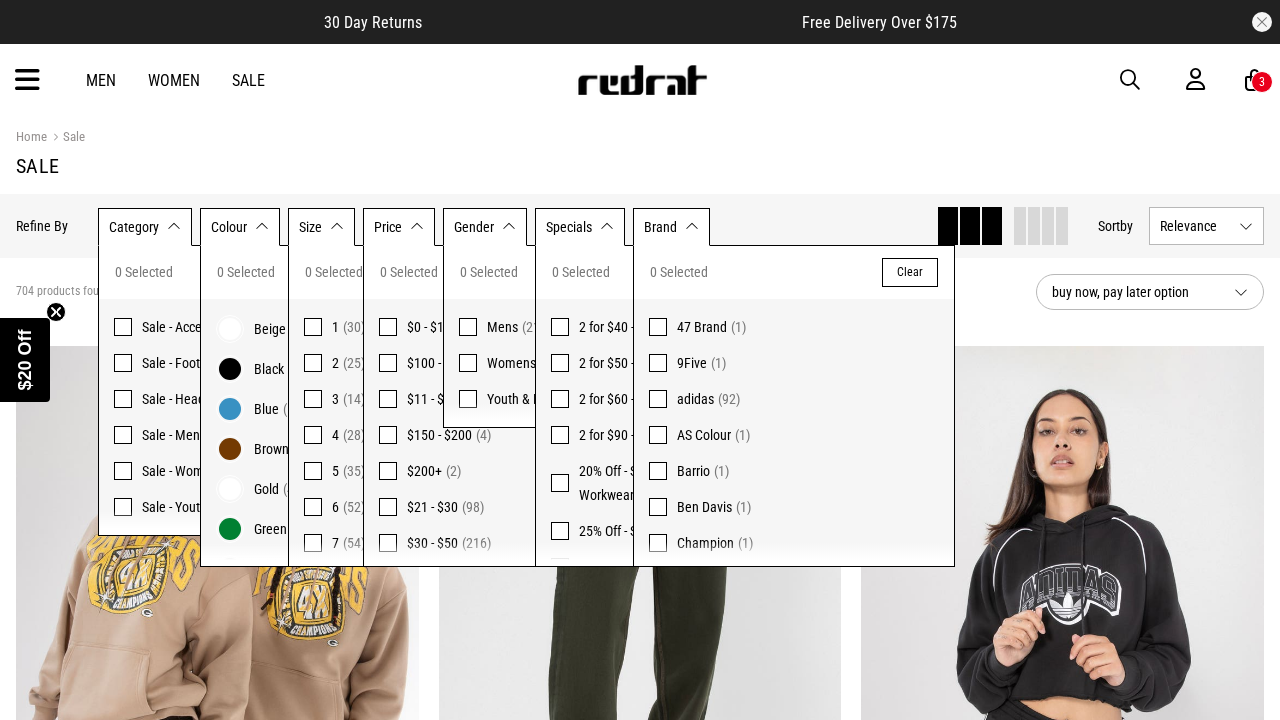 click at bounding box center [123, 327] 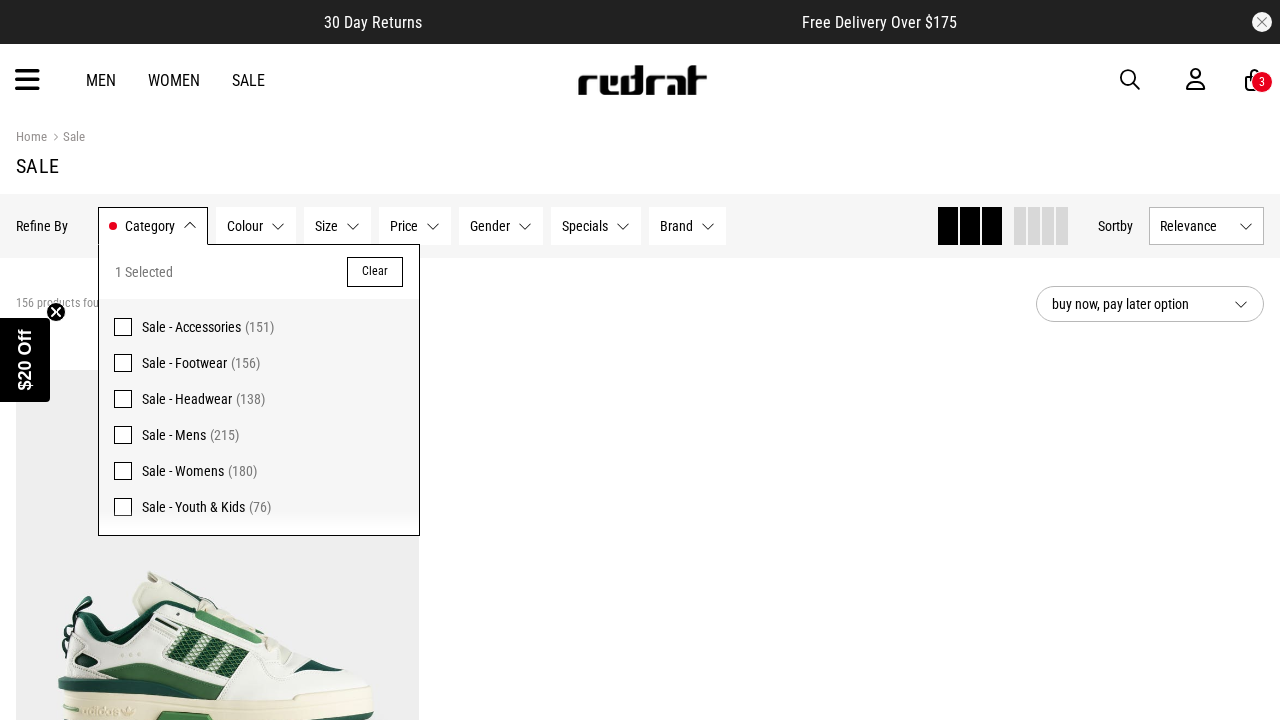 click at bounding box center (123, 363) 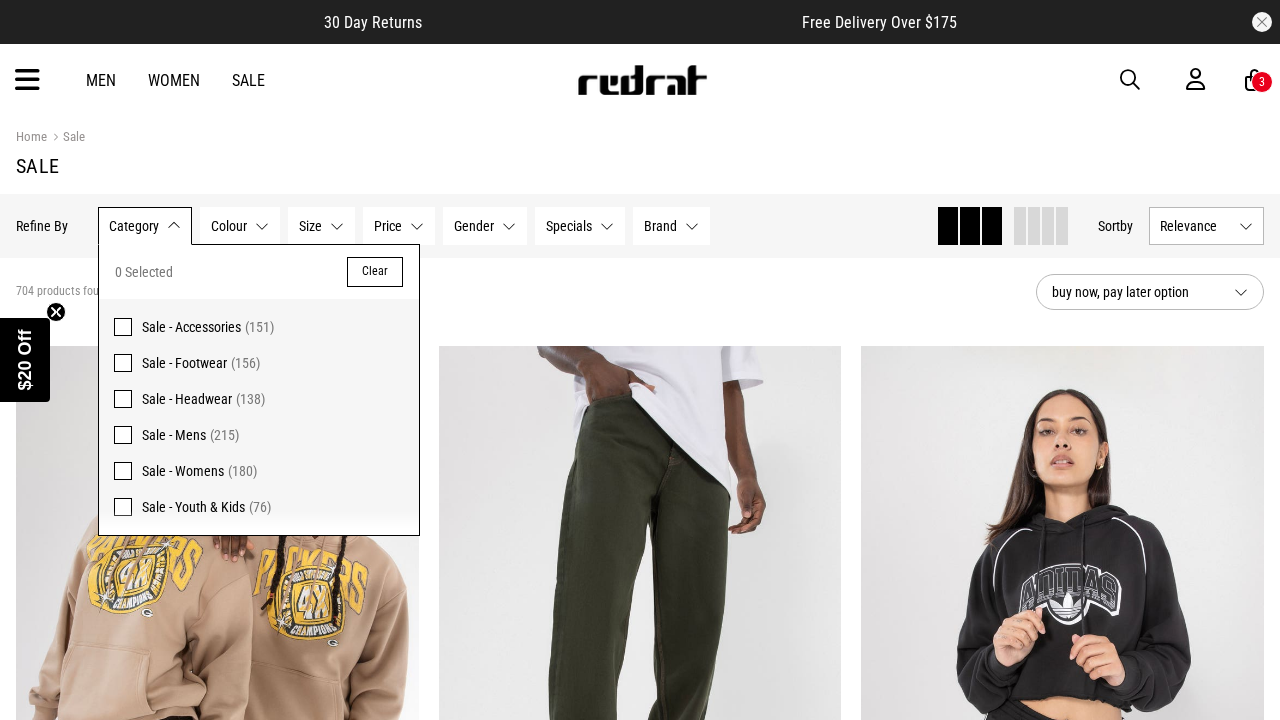 click on "Sale - Accessories (151)" at bounding box center (259, 322) 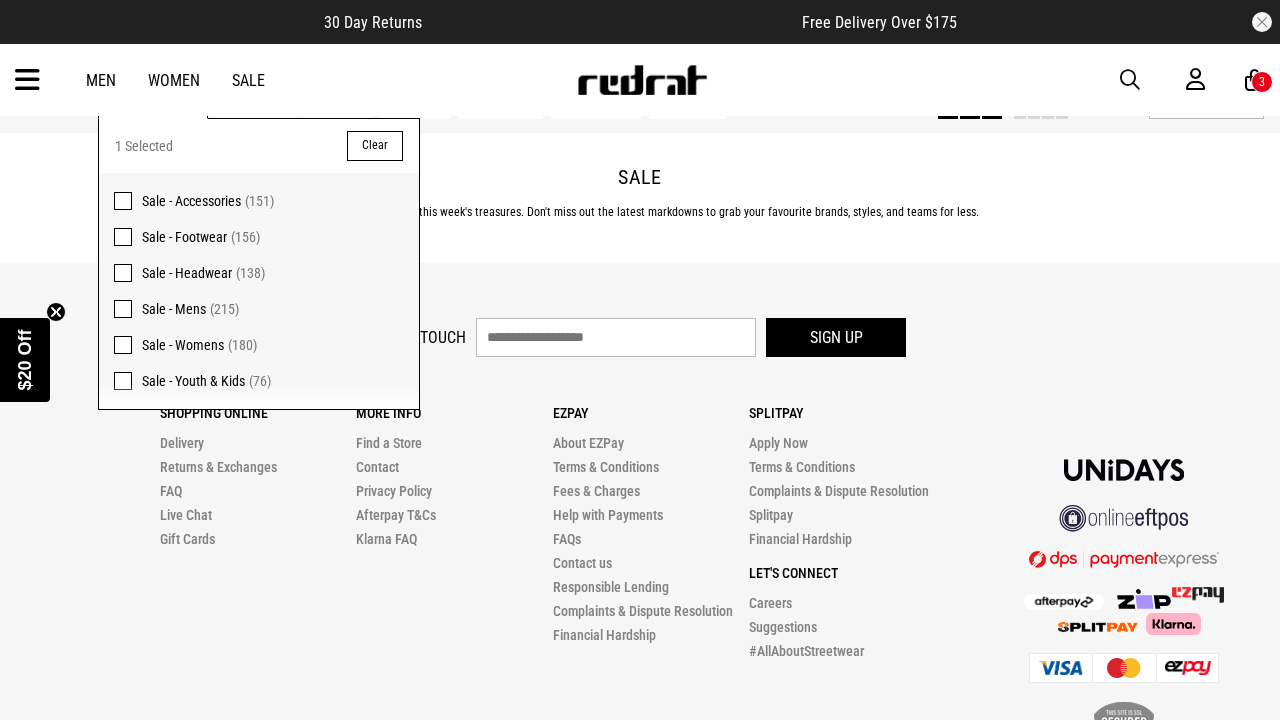 scroll, scrollTop: 6039, scrollLeft: 0, axis: vertical 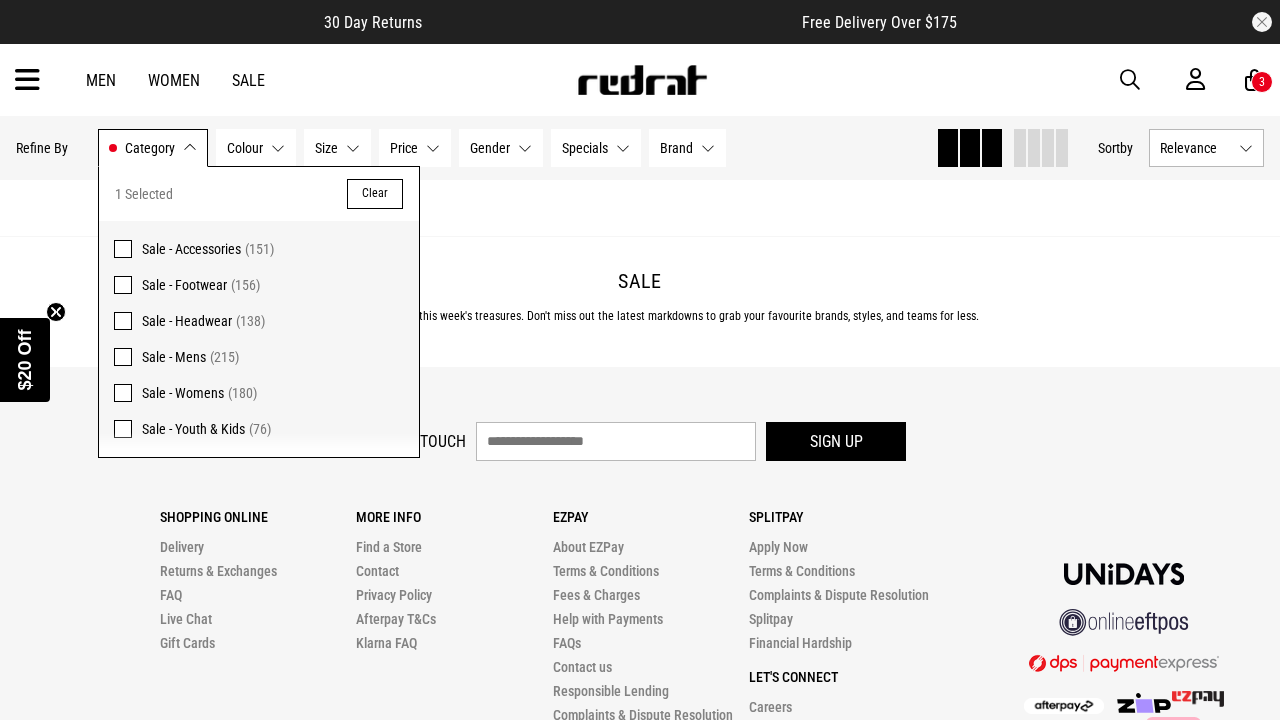 click on "Men" at bounding box center [101, 80] 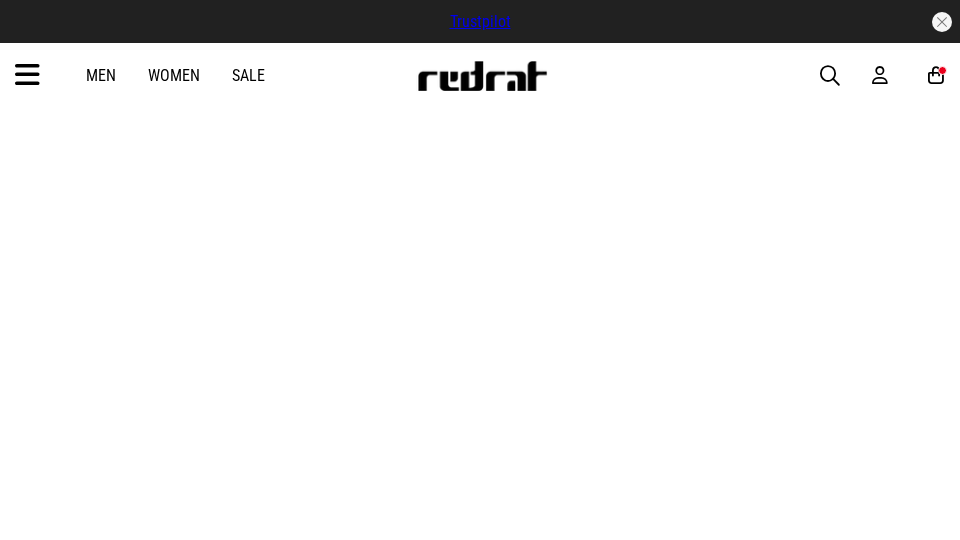 scroll, scrollTop: 0, scrollLeft: 0, axis: both 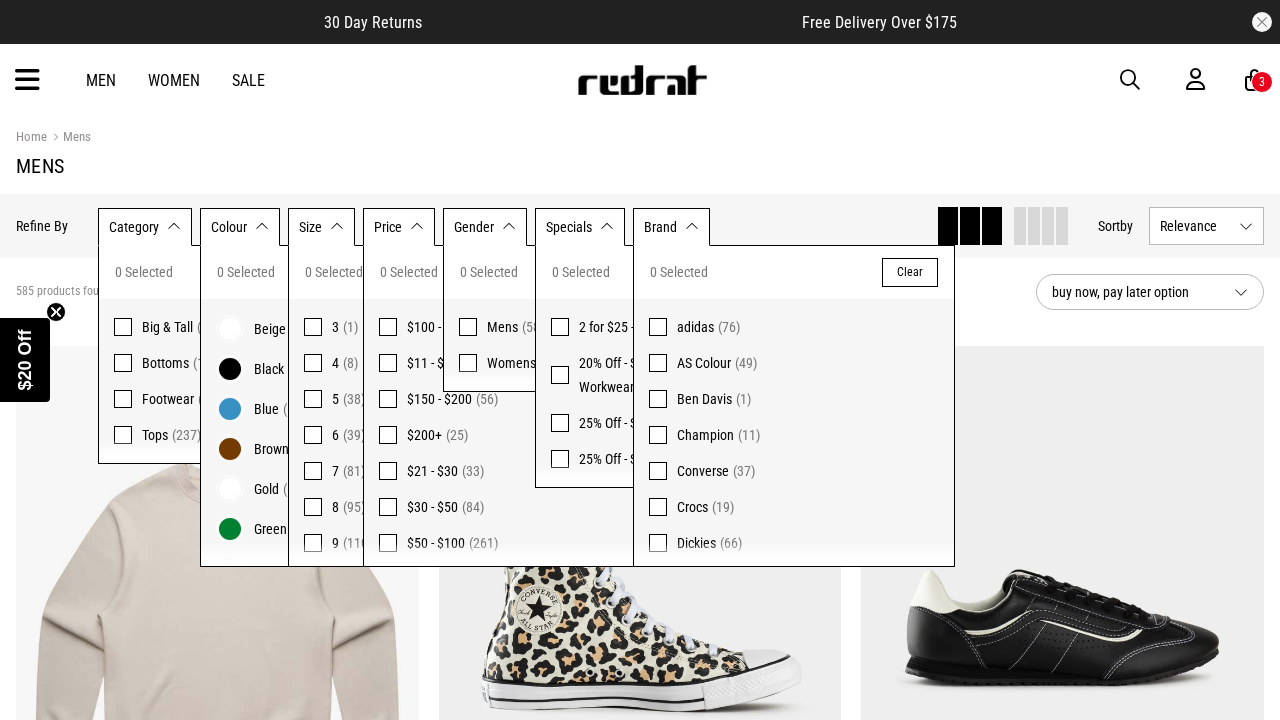 click at bounding box center (123, 327) 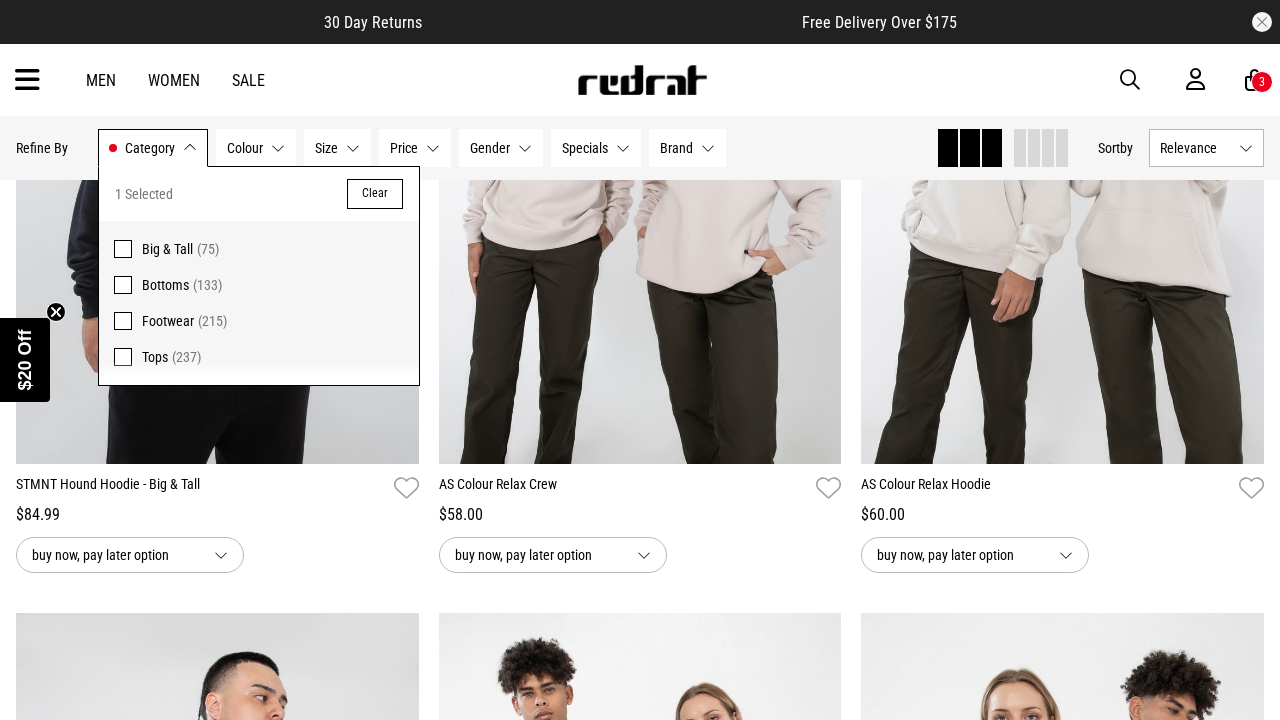 scroll, scrollTop: 2558, scrollLeft: 0, axis: vertical 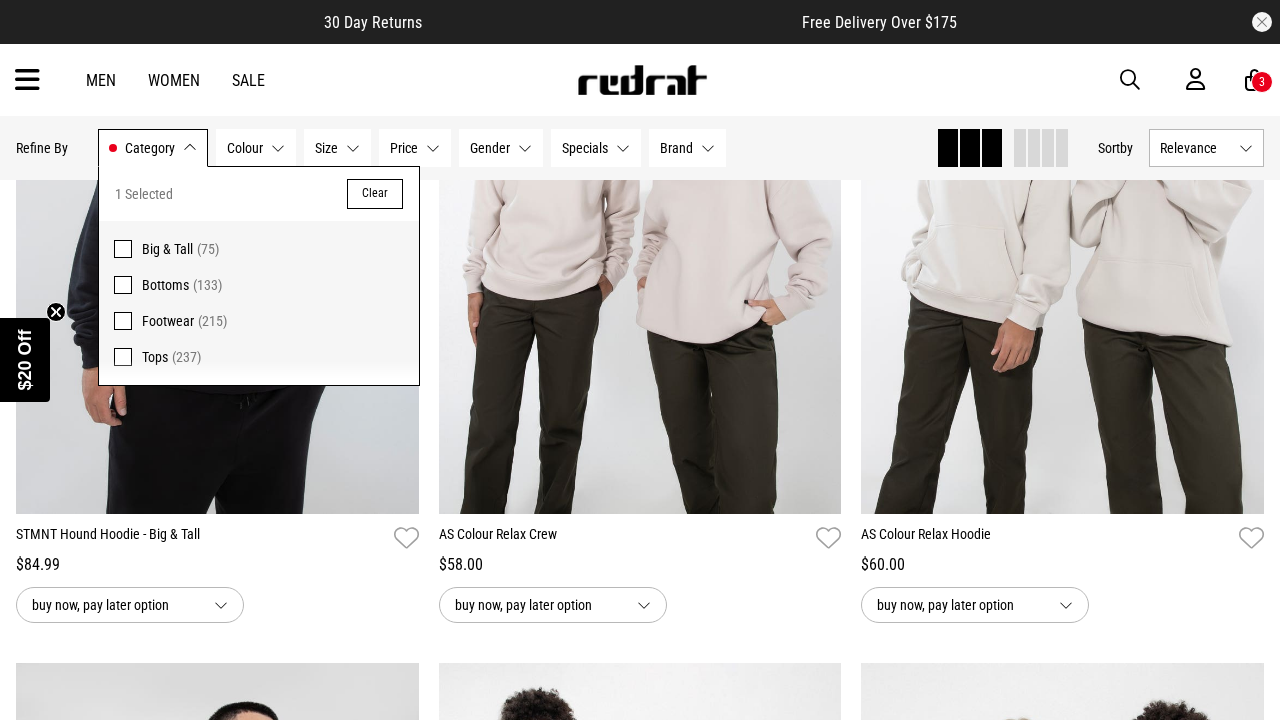click at bounding box center [27, 80] 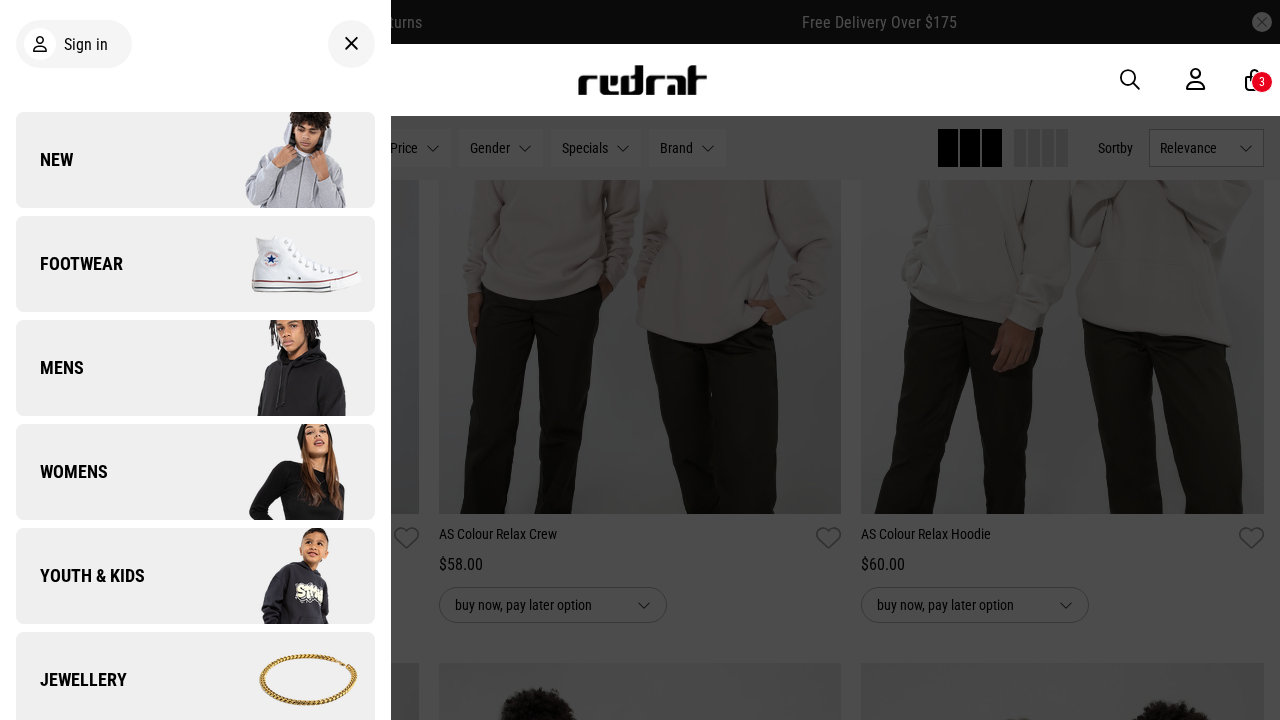 click at bounding box center (1140, 80) 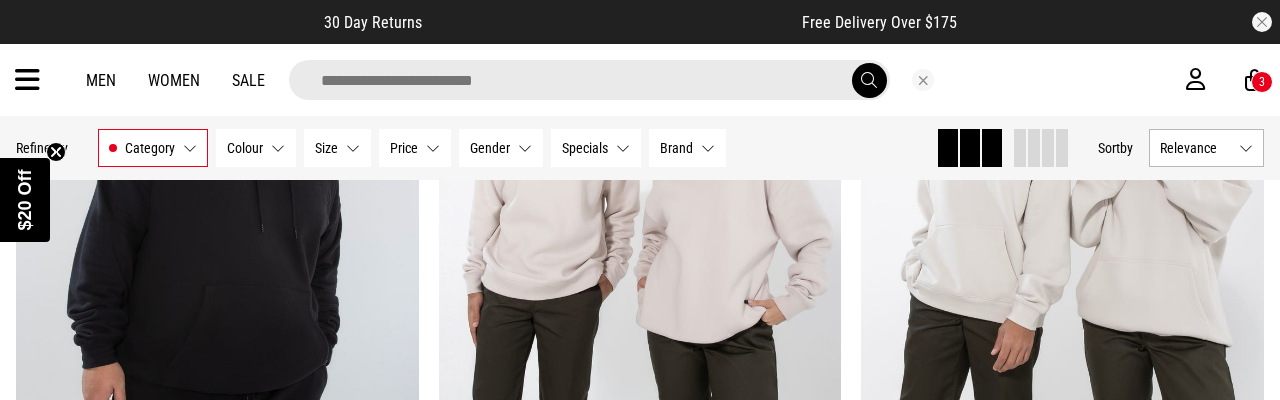 click at bounding box center [869, 80] 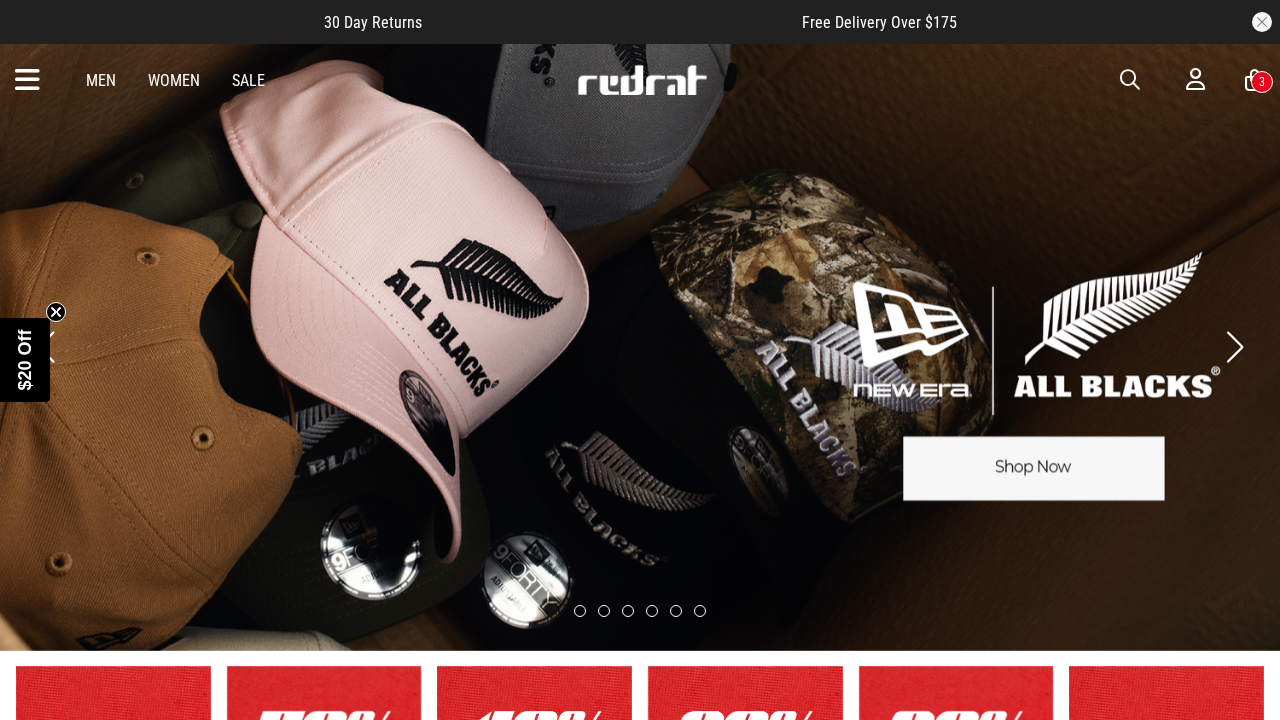 scroll, scrollTop: 0, scrollLeft: 0, axis: both 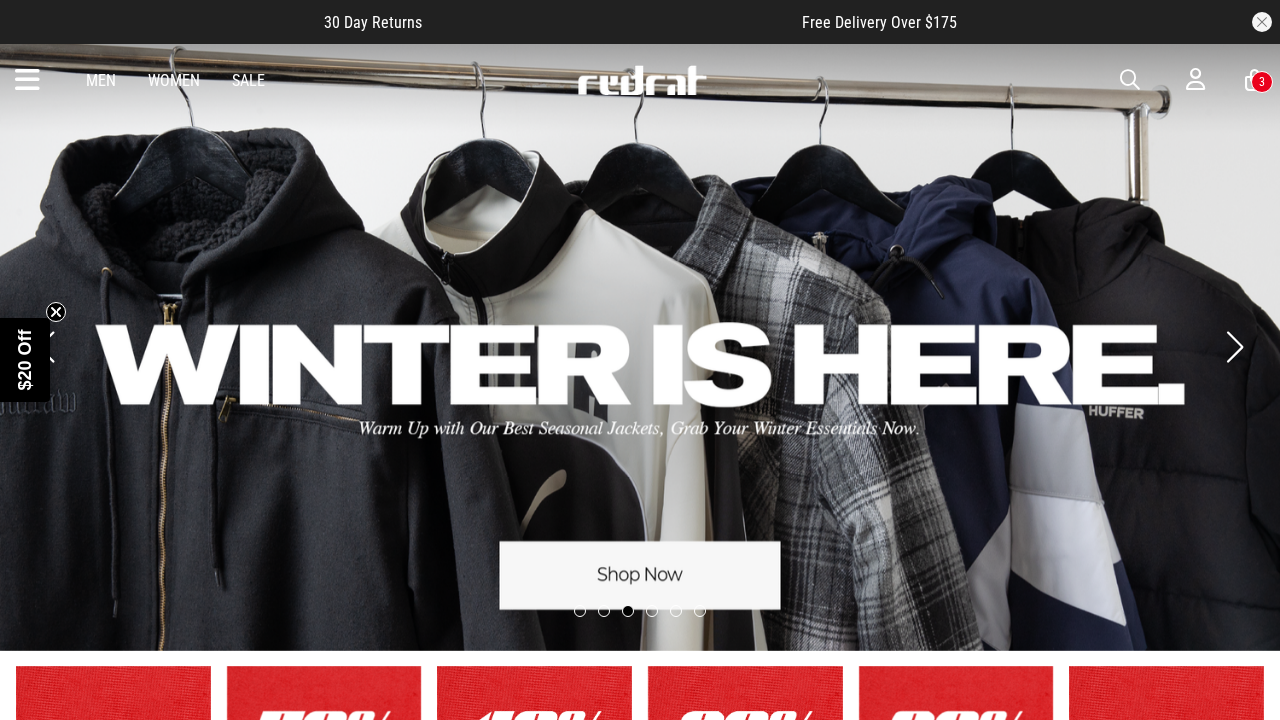 click at bounding box center [27, 80] 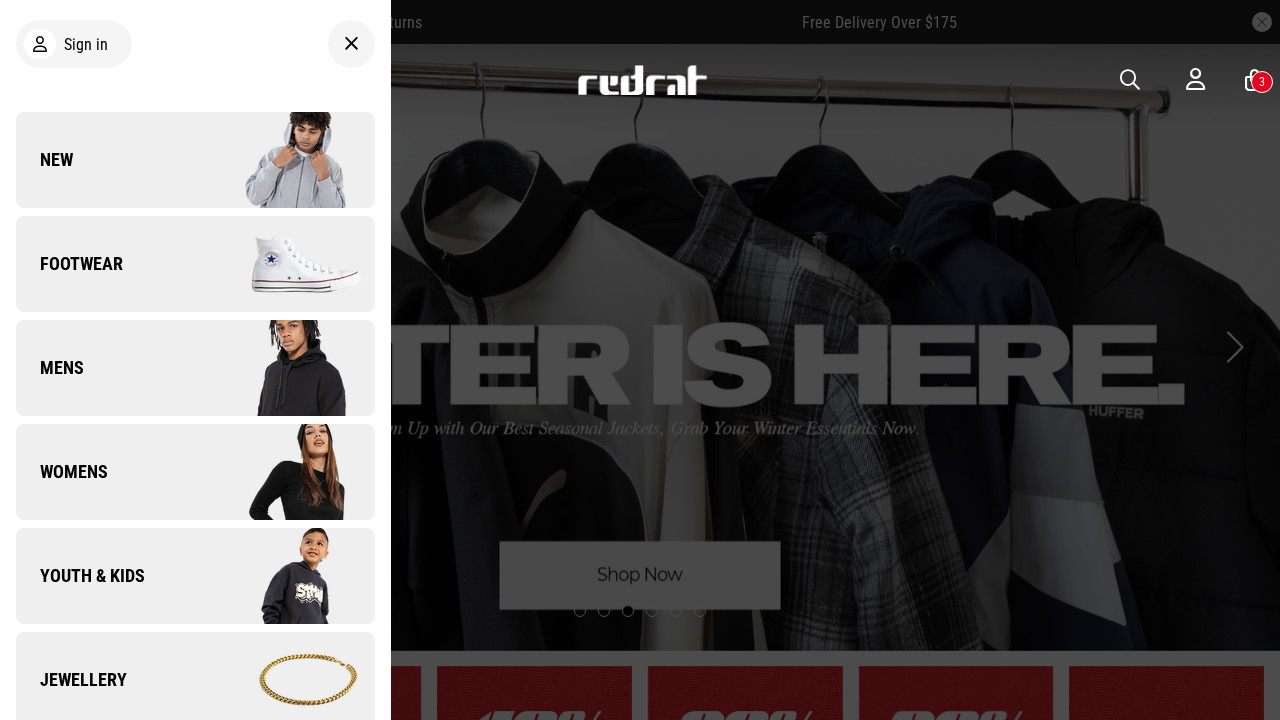 click on "Mens" at bounding box center (195, 368) 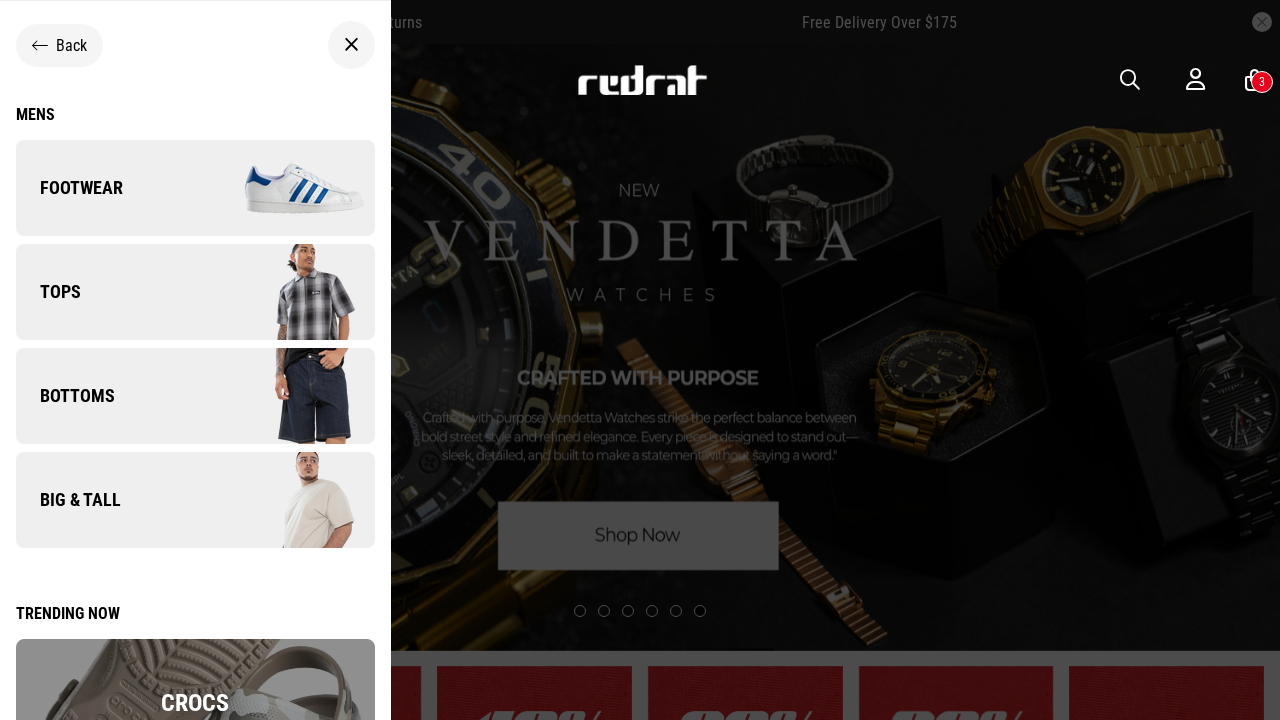 click on "Bottoms" at bounding box center [195, 396] 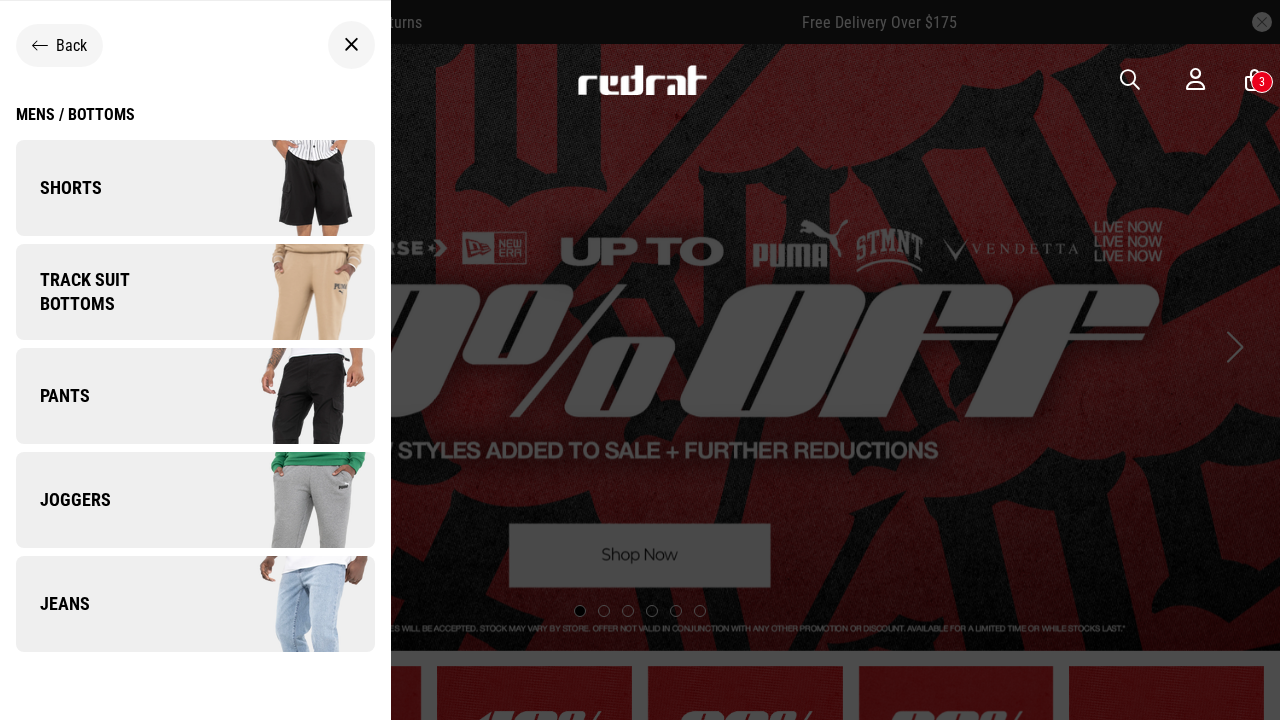 click on "Shorts" at bounding box center (195, 188) 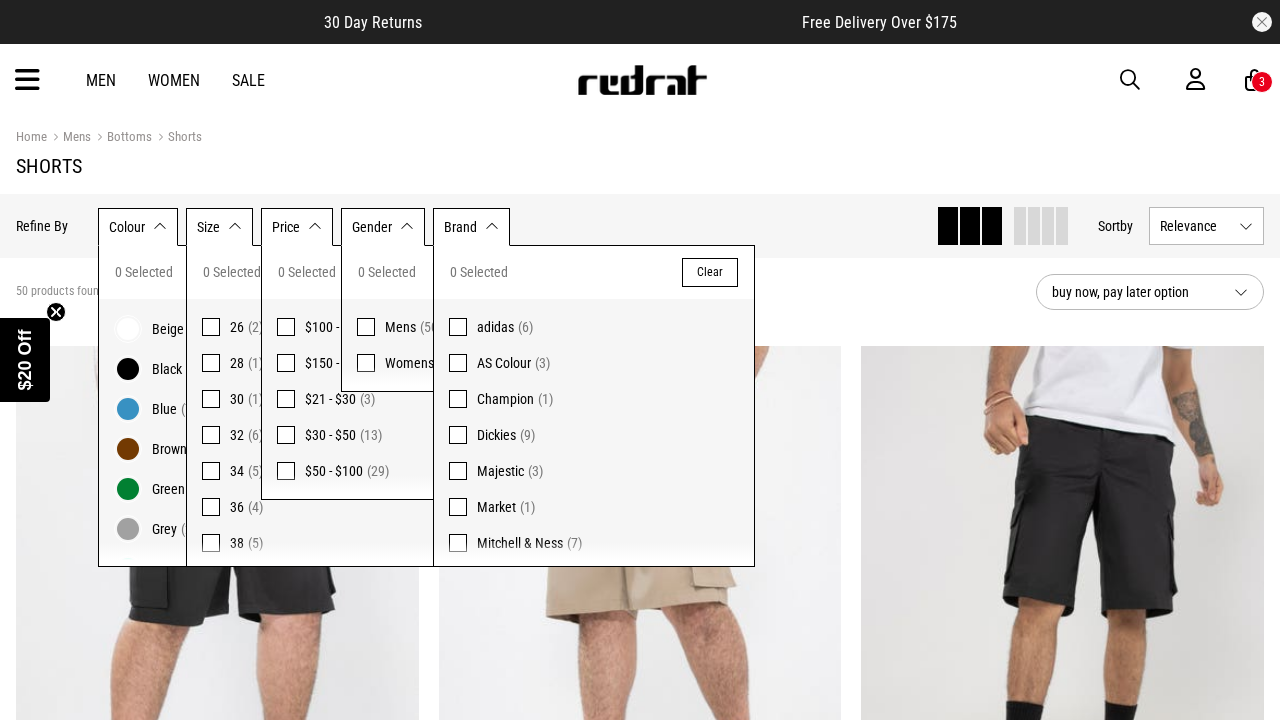 scroll, scrollTop: 126, scrollLeft: 0, axis: vertical 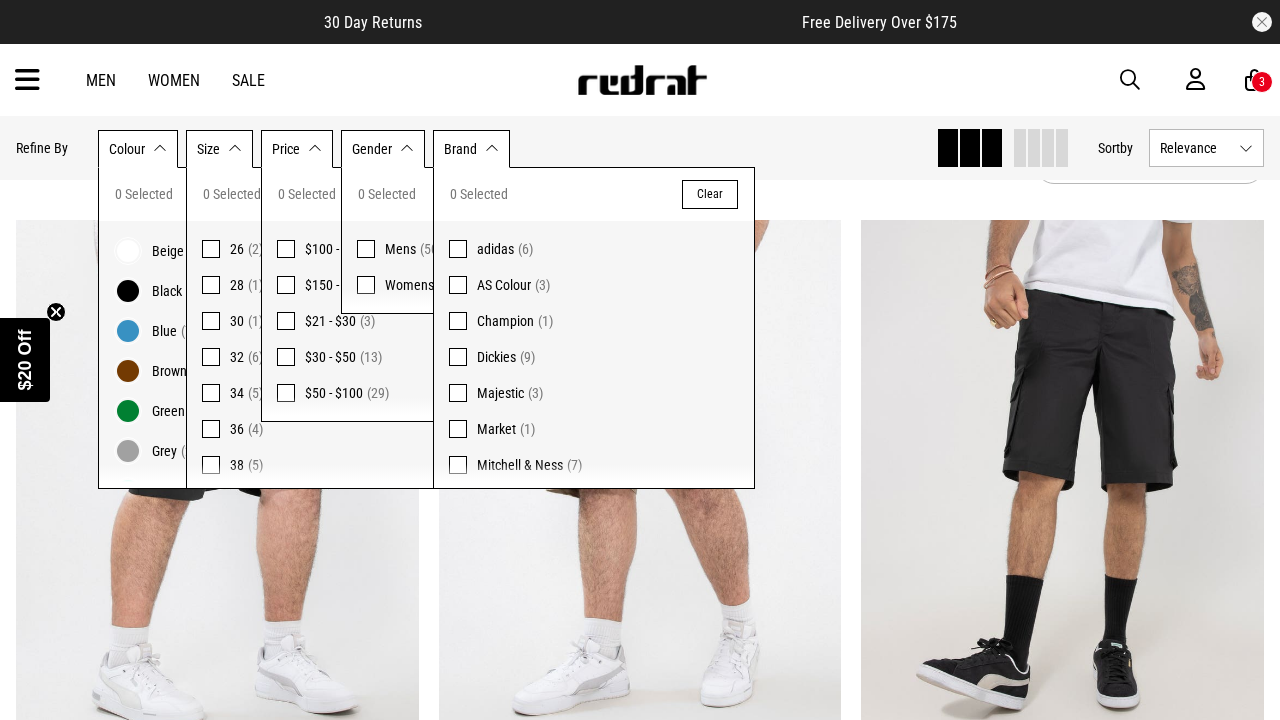 click at bounding box center (211, 249) 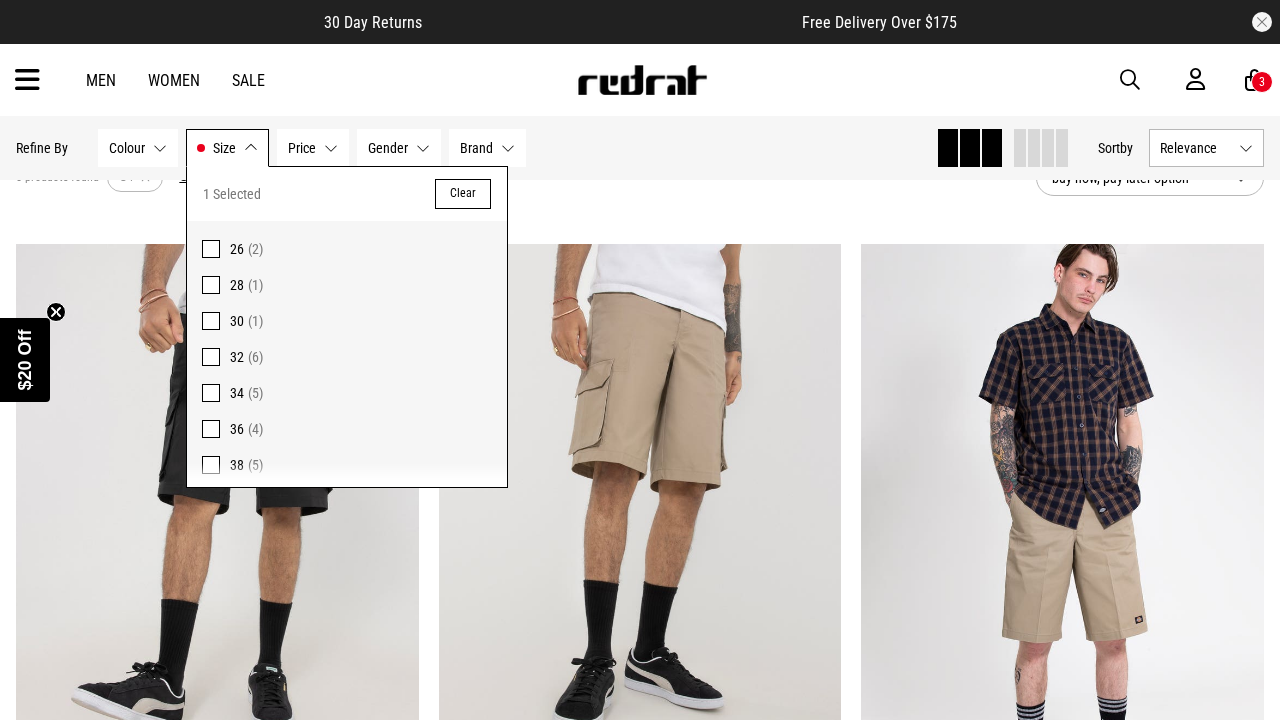 click at bounding box center [211, 393] 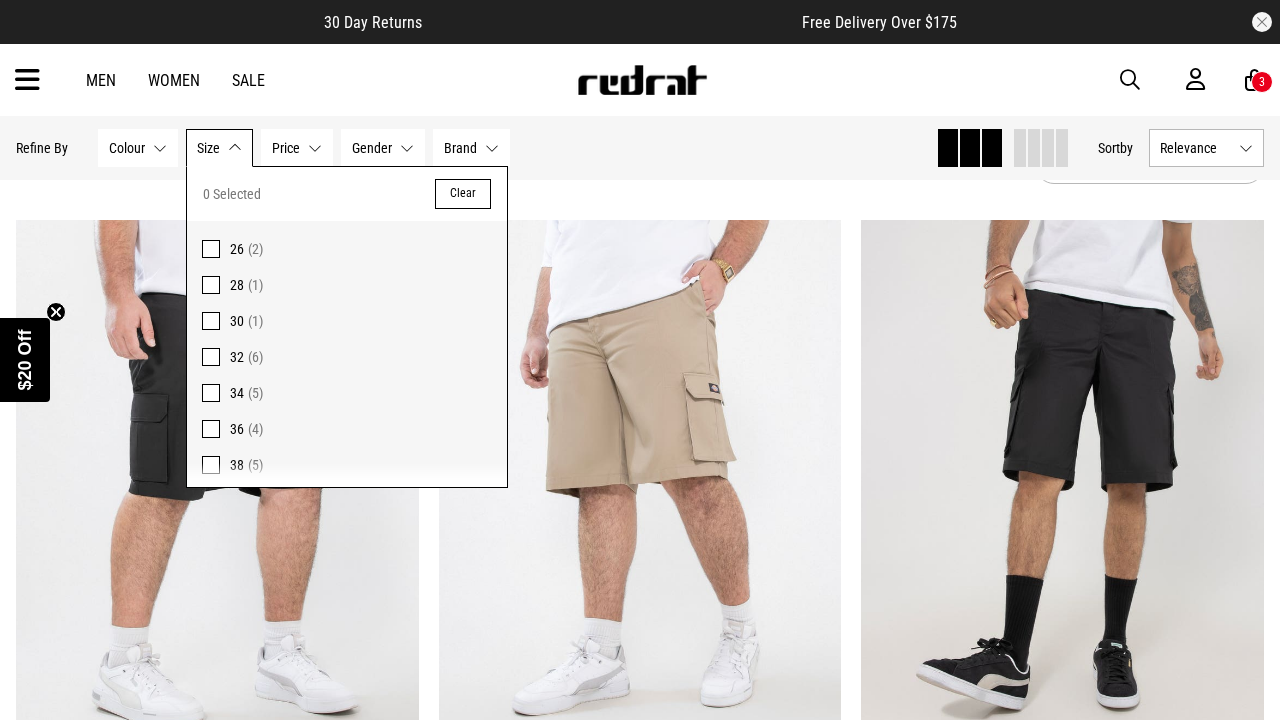 click at bounding box center [211, 249] 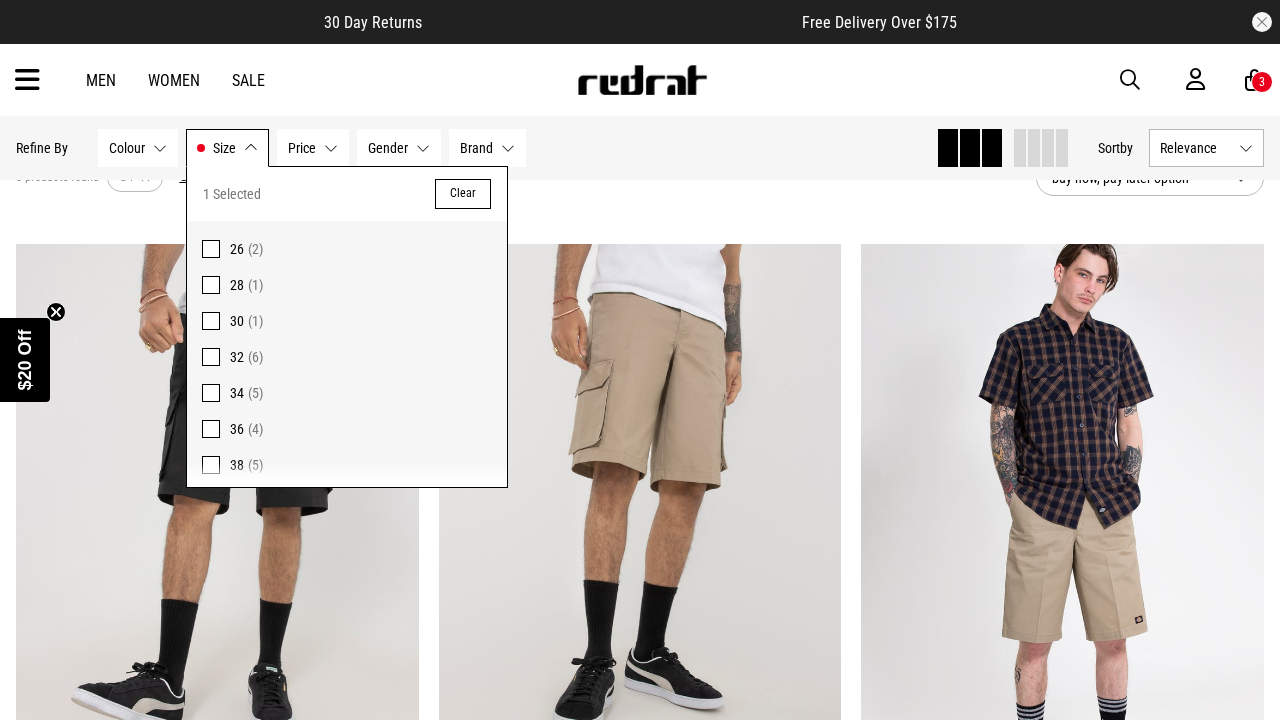 scroll, scrollTop: 52, scrollLeft: 0, axis: vertical 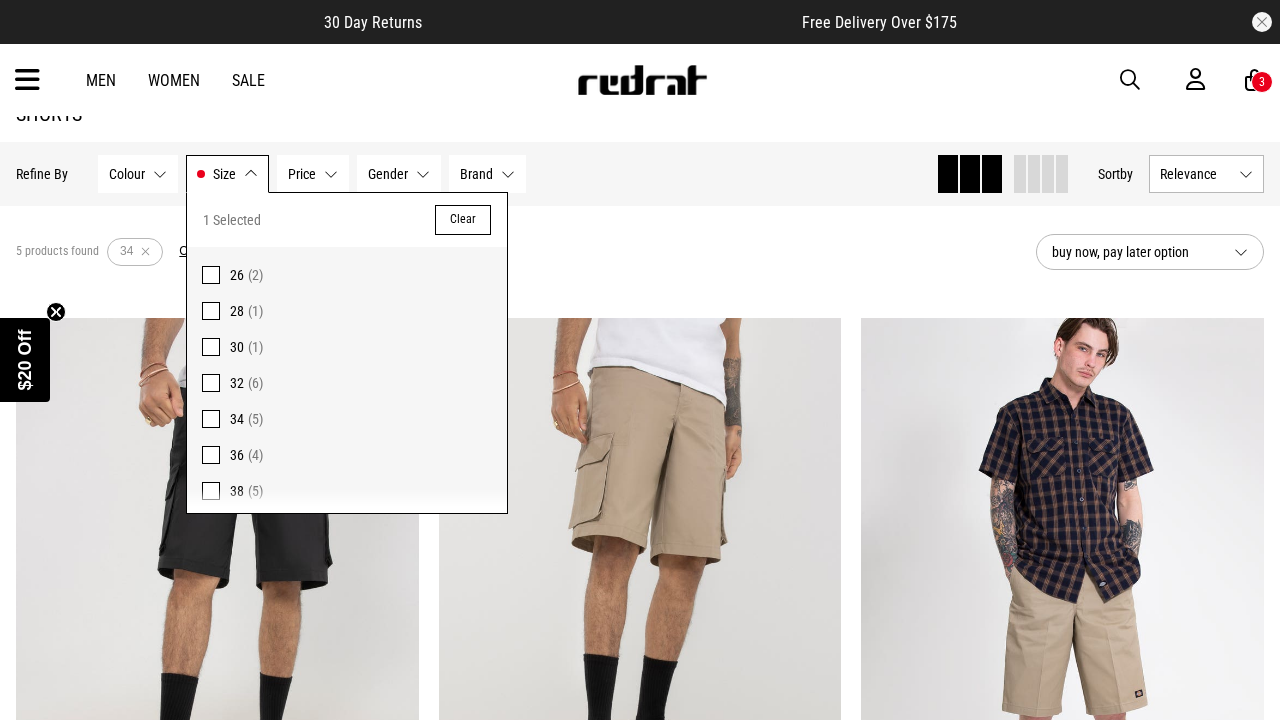 click on "Men   Women   Sale     Sign in     New       Back         Footwear       Back         Mens       Back         Womens       Back         Youth & Kids       Back         Jewellery       Back         Headwear       Back         Accessories       Back         Deals       Back         Sale   UP TO 60% OFF
Shop by Brand
adidas
Converse
New Era
See all brands     Gift Cards   Find a Store   Delivery   Returns & Exchanges   FAQ   Contact Us
Payment Options Only at Red Rat
Let's keep in touch
Back
3" at bounding box center [640, 80] 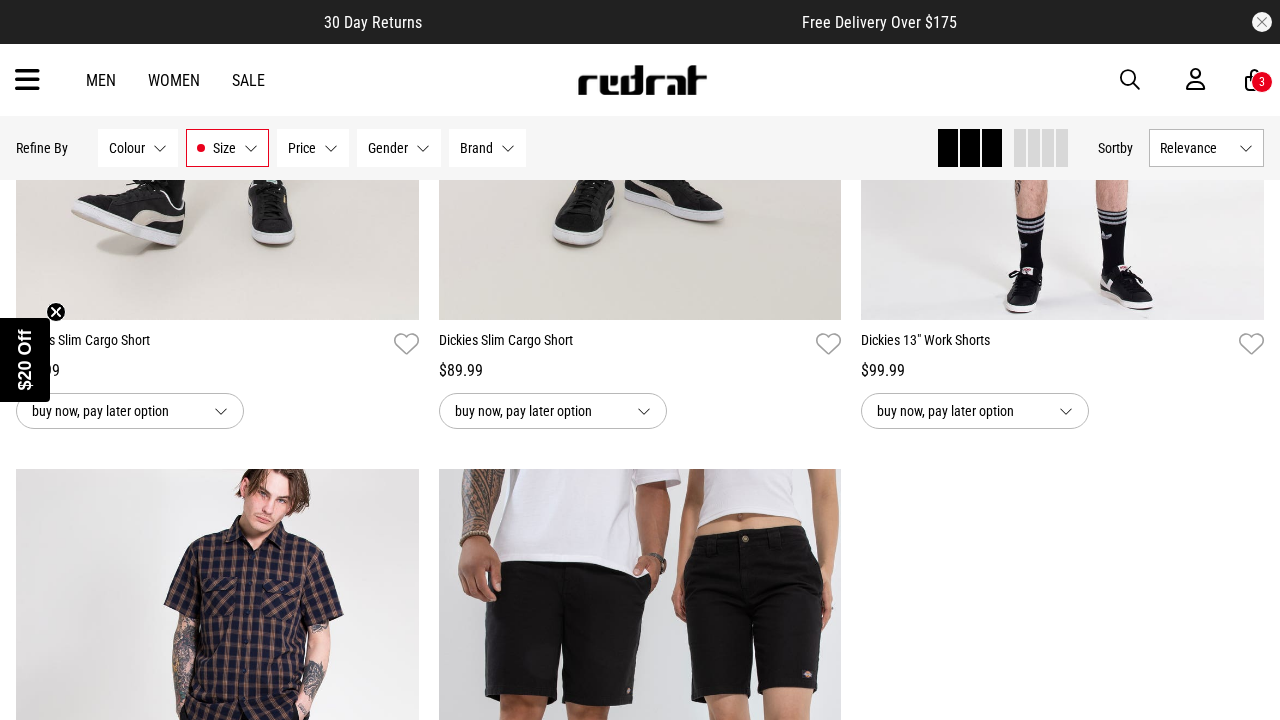 scroll, scrollTop: 462, scrollLeft: 0, axis: vertical 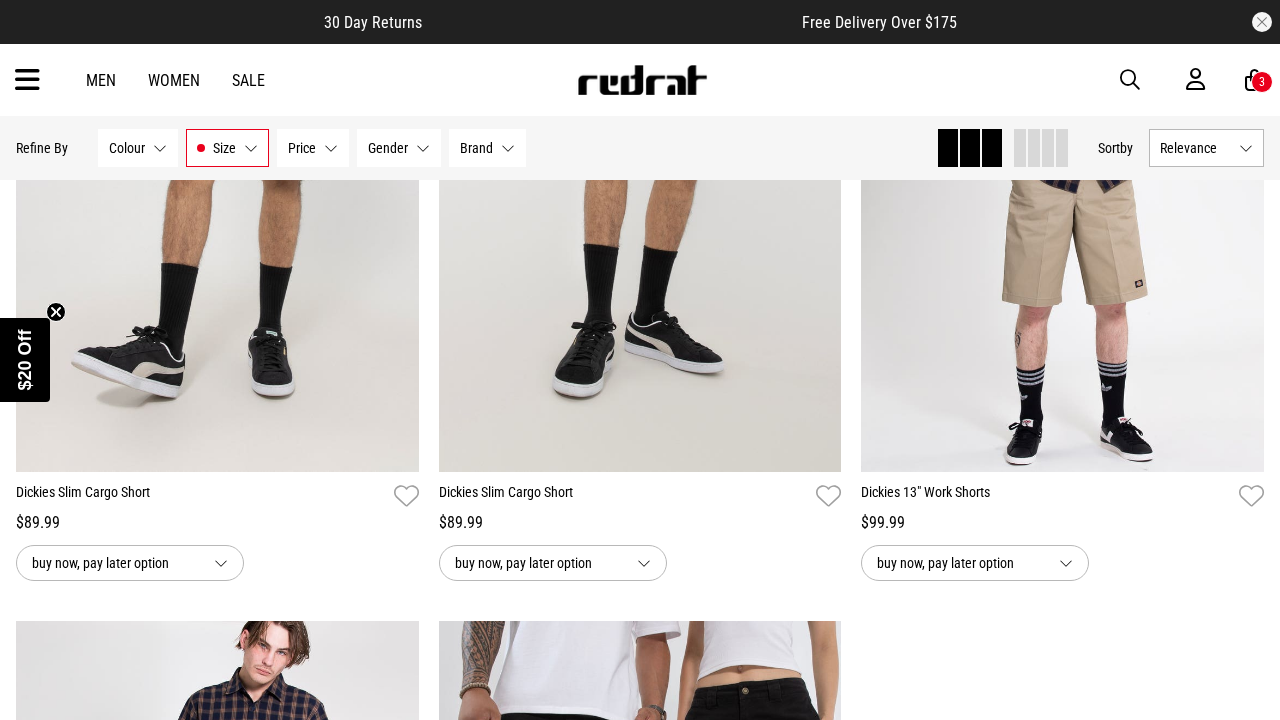 click on "Sale" at bounding box center (248, 80) 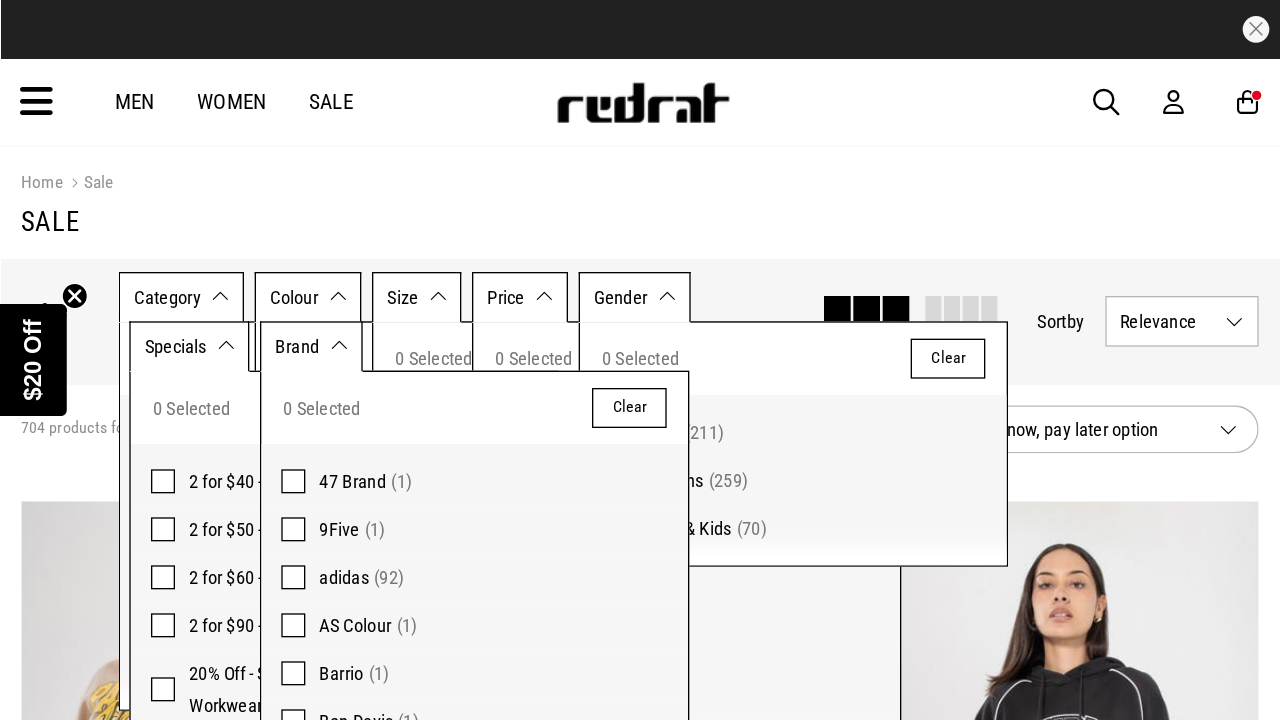 scroll, scrollTop: 1283, scrollLeft: 0, axis: vertical 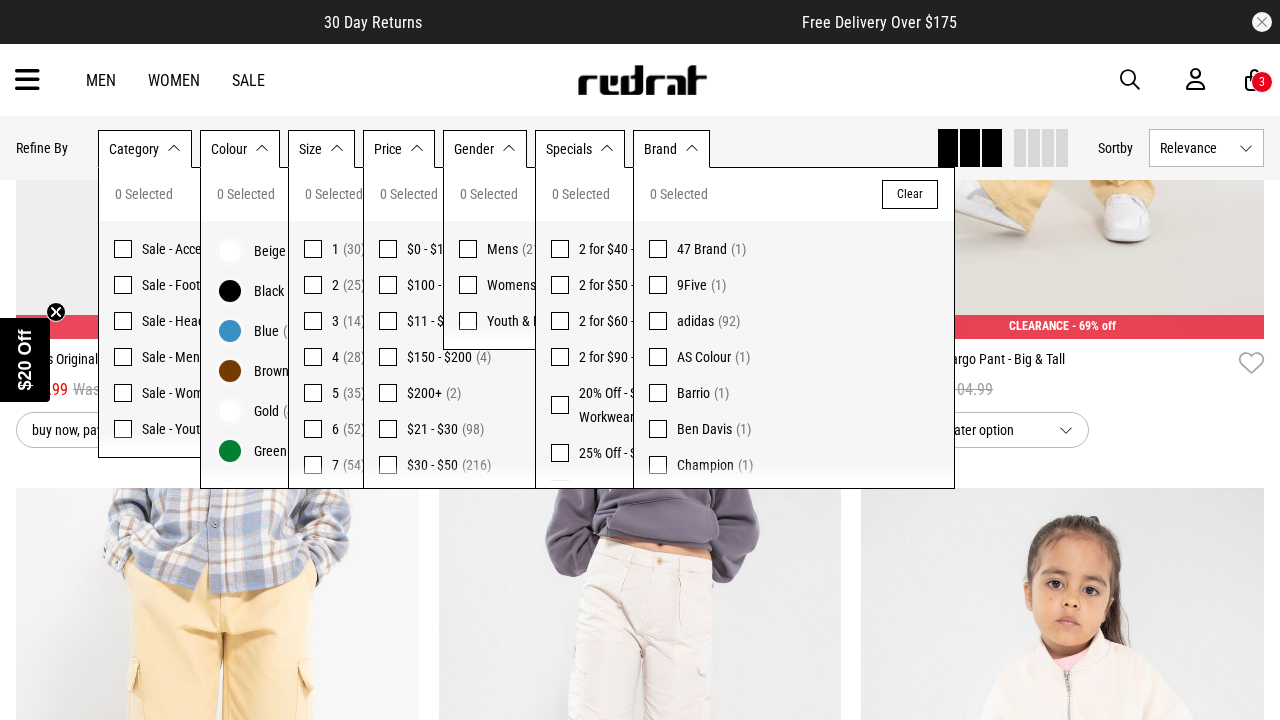 click on "Men   Women   Sale     Sign in     New       Back         Footwear       Back         Mens       Back         Womens       Back         Youth & Kids       Back         Jewellery       Back         Headwear       Back         Accessories       Back         Deals       Back         Sale   UP TO 60% OFF
Shop by Brand
adidas
Converse
New Era
See all brands     Gift Cards   Find a Store   Delivery   Returns & Exchanges   FAQ   Contact Us
Payment Options Only at Red Rat
Let's keep in touch
Back
3" at bounding box center (640, 80) 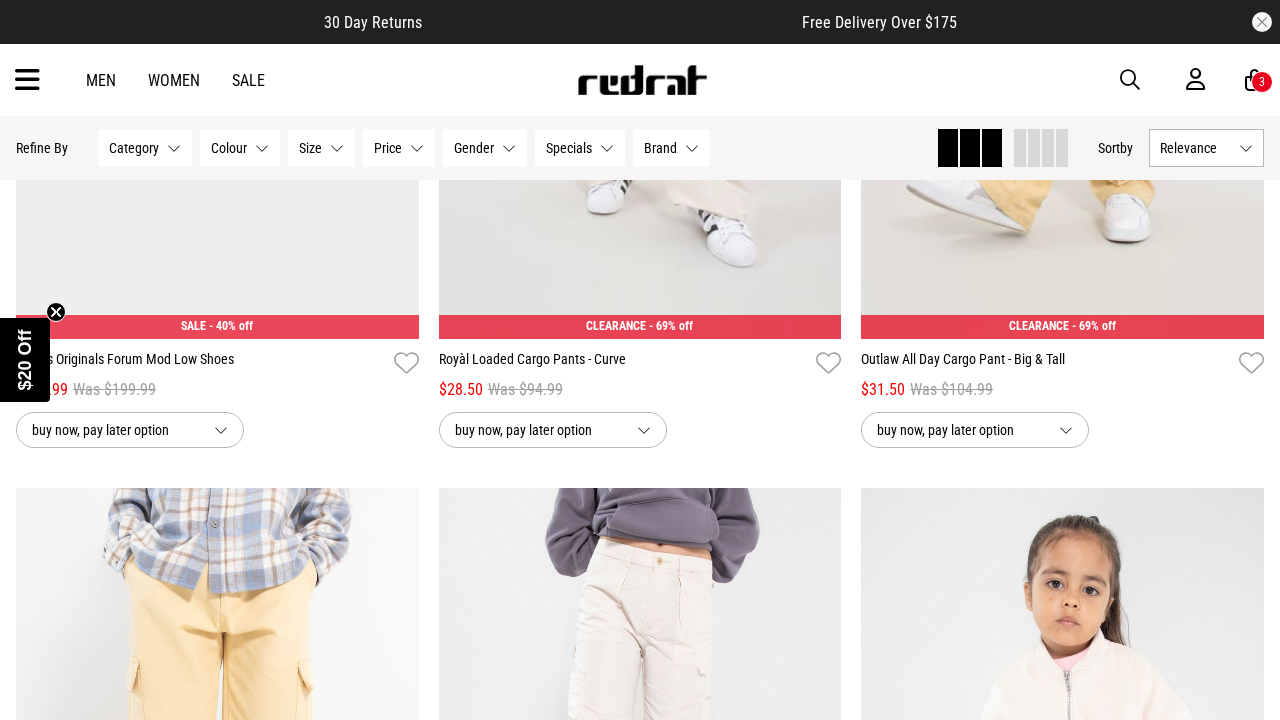scroll, scrollTop: 0, scrollLeft: 0, axis: both 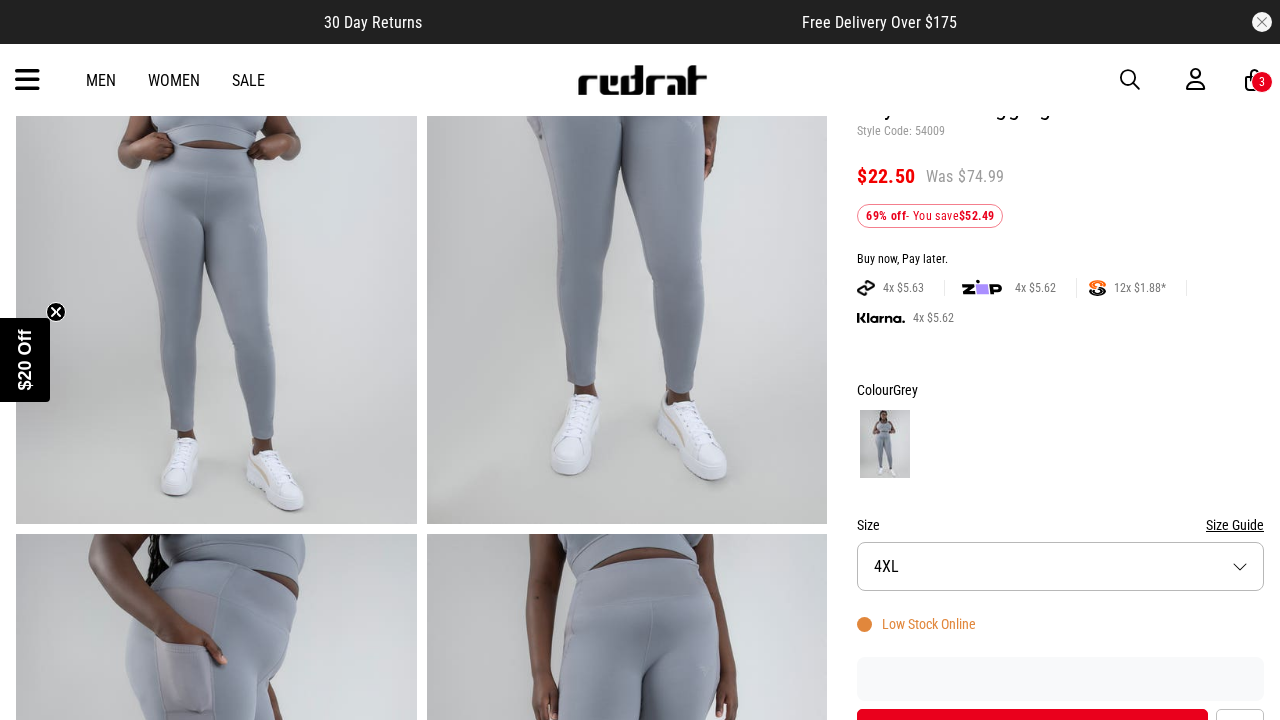 click on "Size 4XL" at bounding box center (1060, 566) 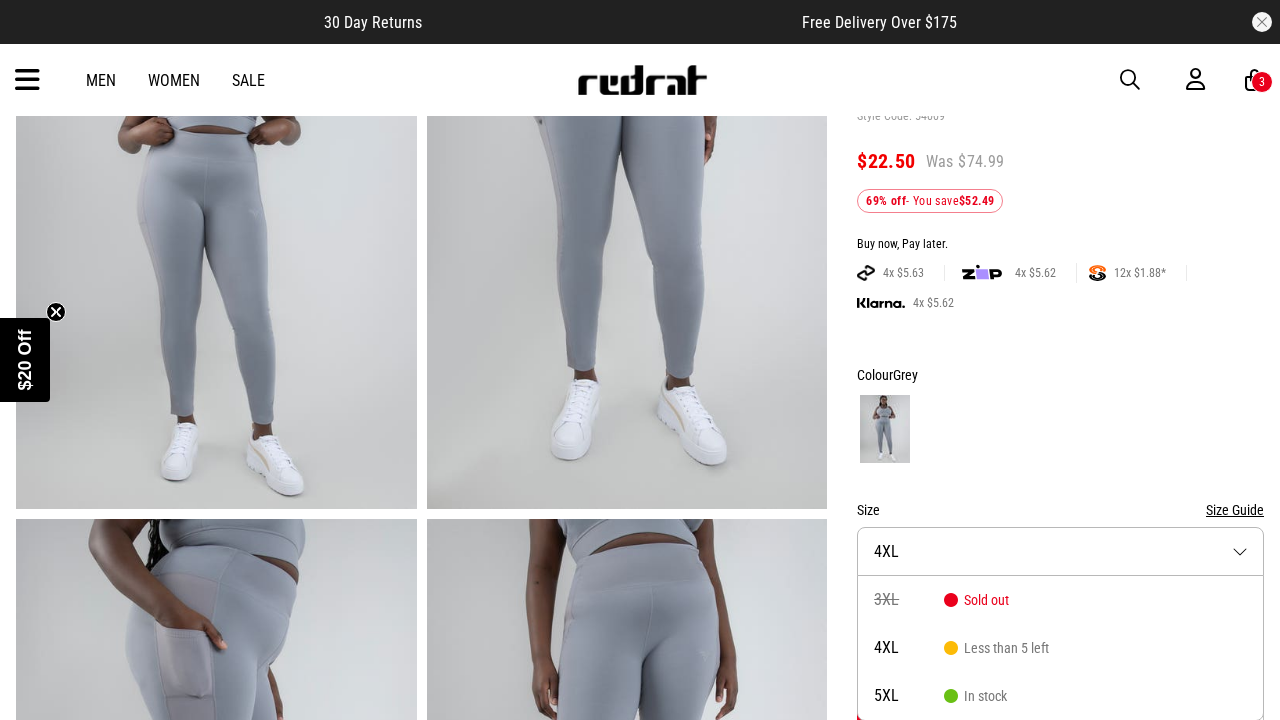 scroll, scrollTop: 200, scrollLeft: 0, axis: vertical 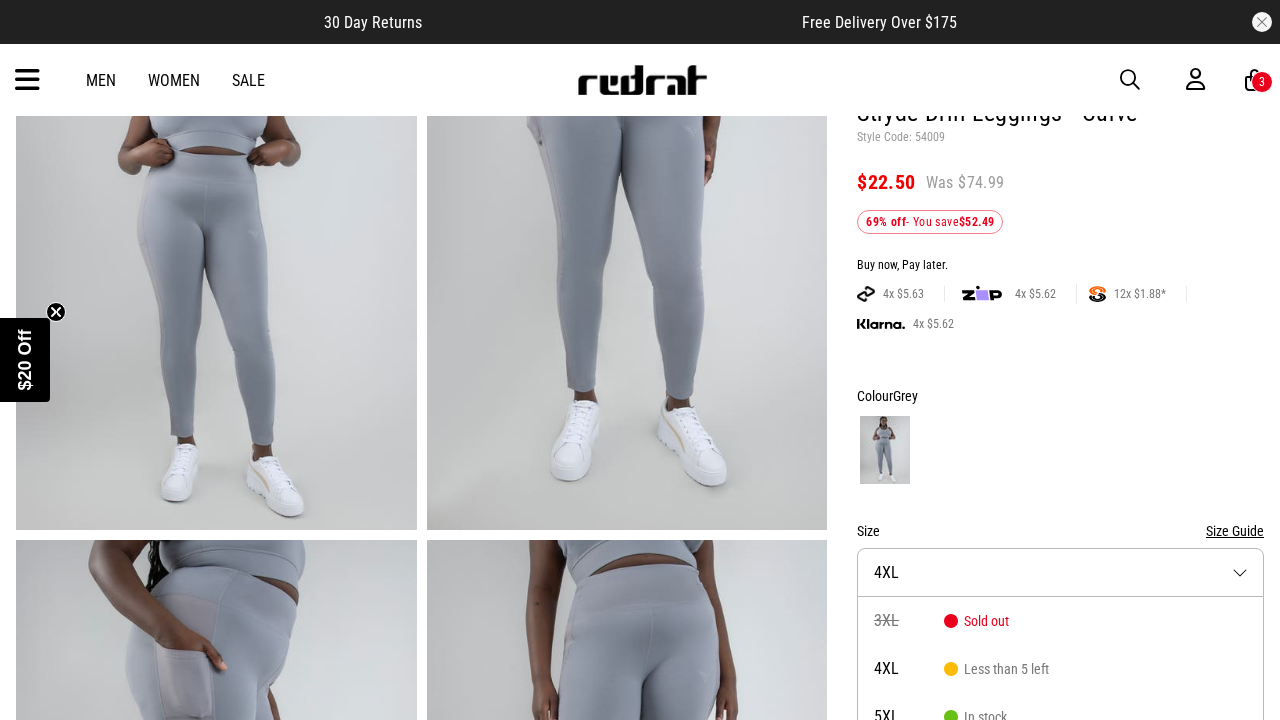 click on "Sale" at bounding box center [248, 80] 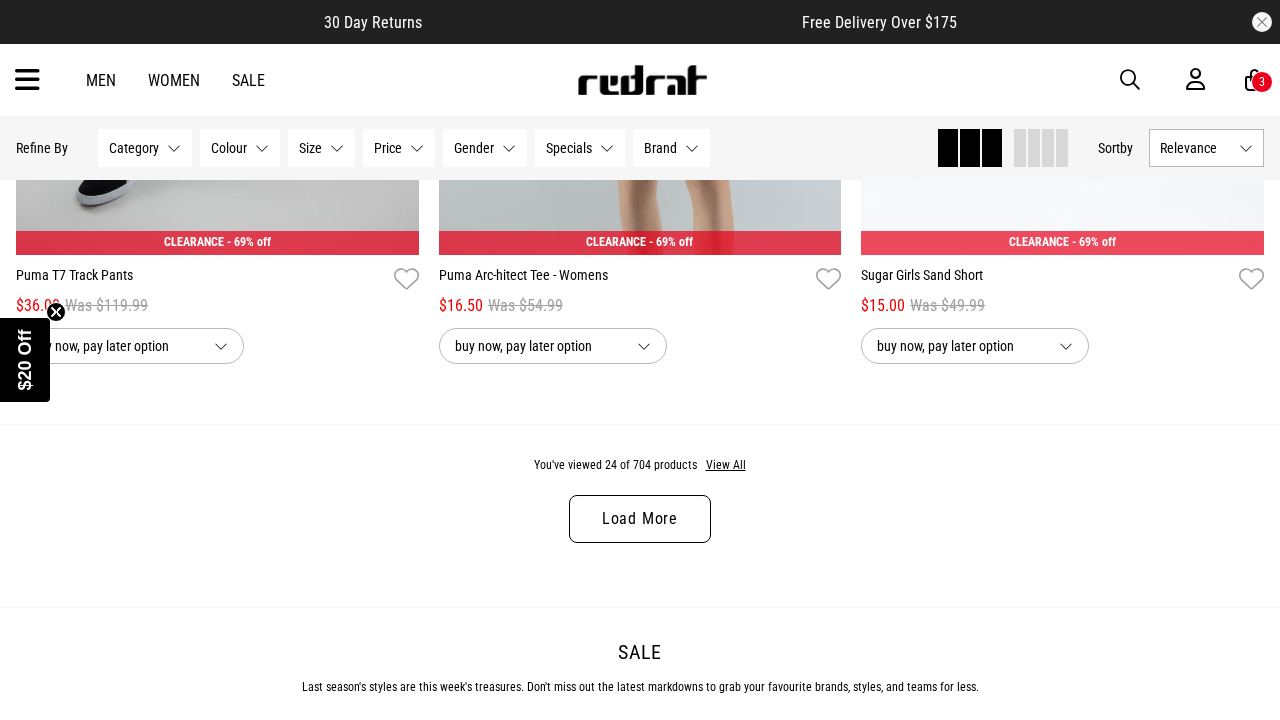 scroll, scrollTop: 5644, scrollLeft: 0, axis: vertical 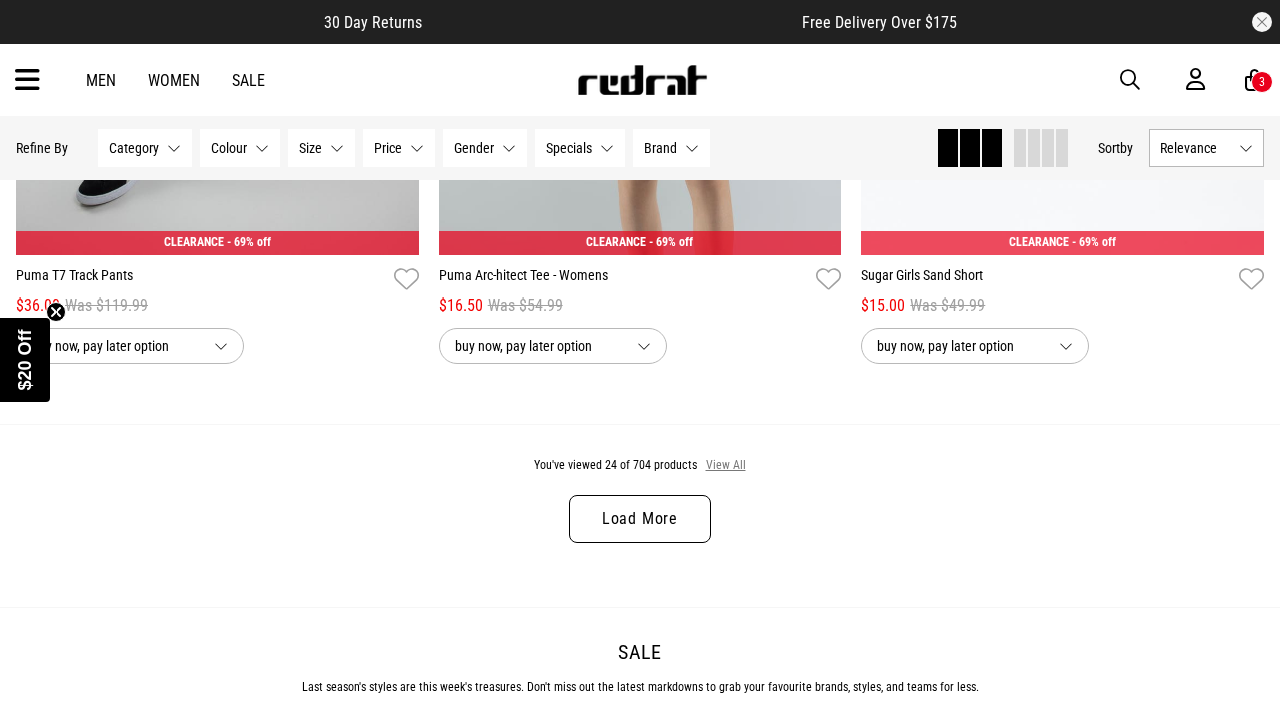 click on "View All" at bounding box center [726, 466] 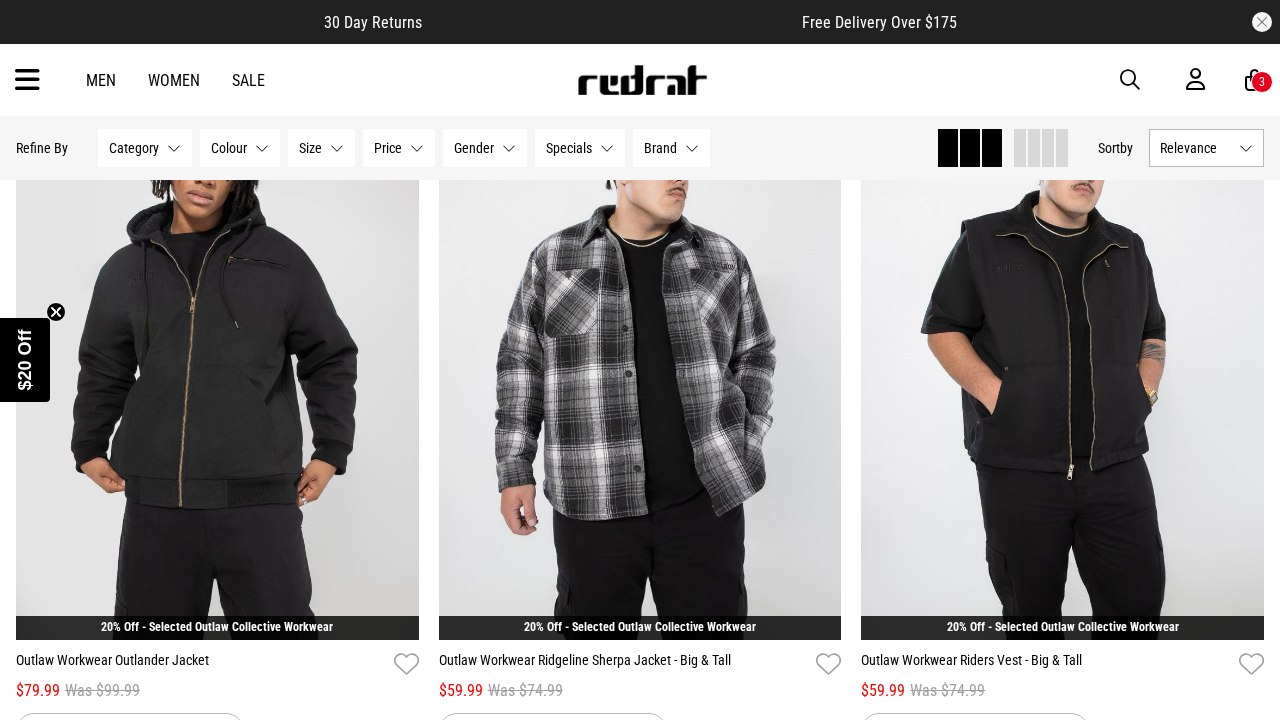 scroll, scrollTop: 11120, scrollLeft: 0, axis: vertical 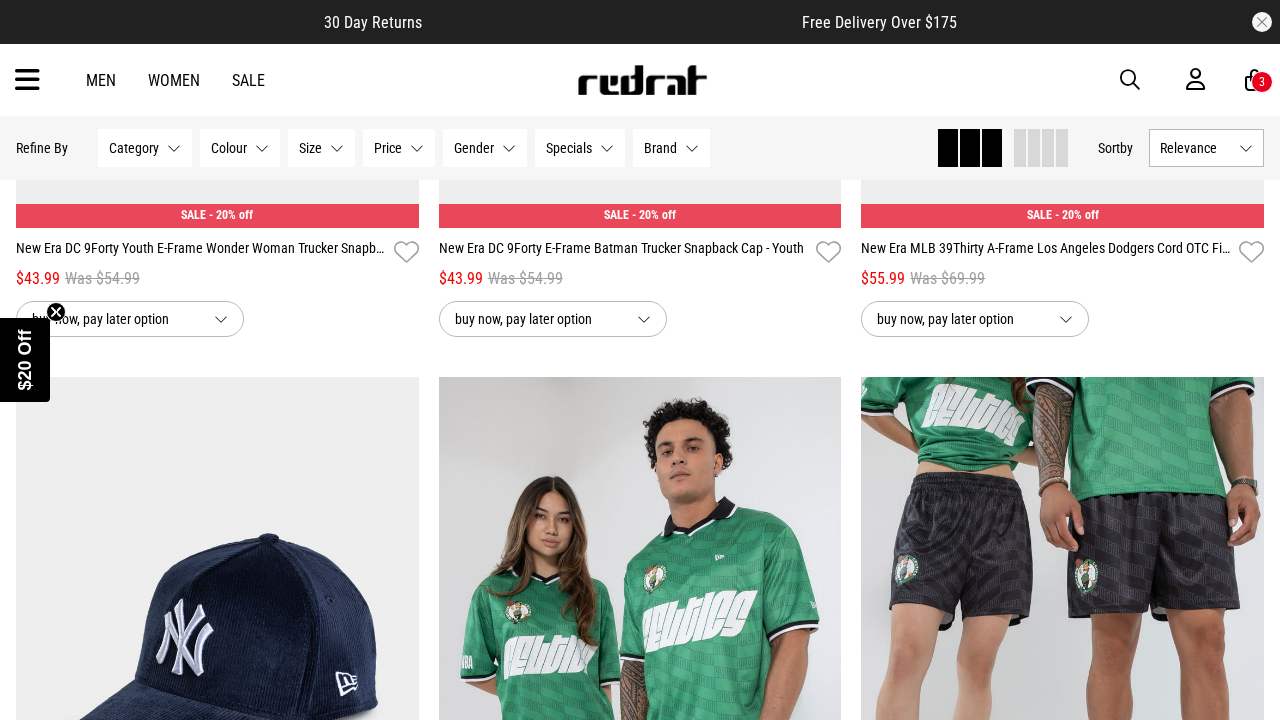 click at bounding box center [1130, 80] 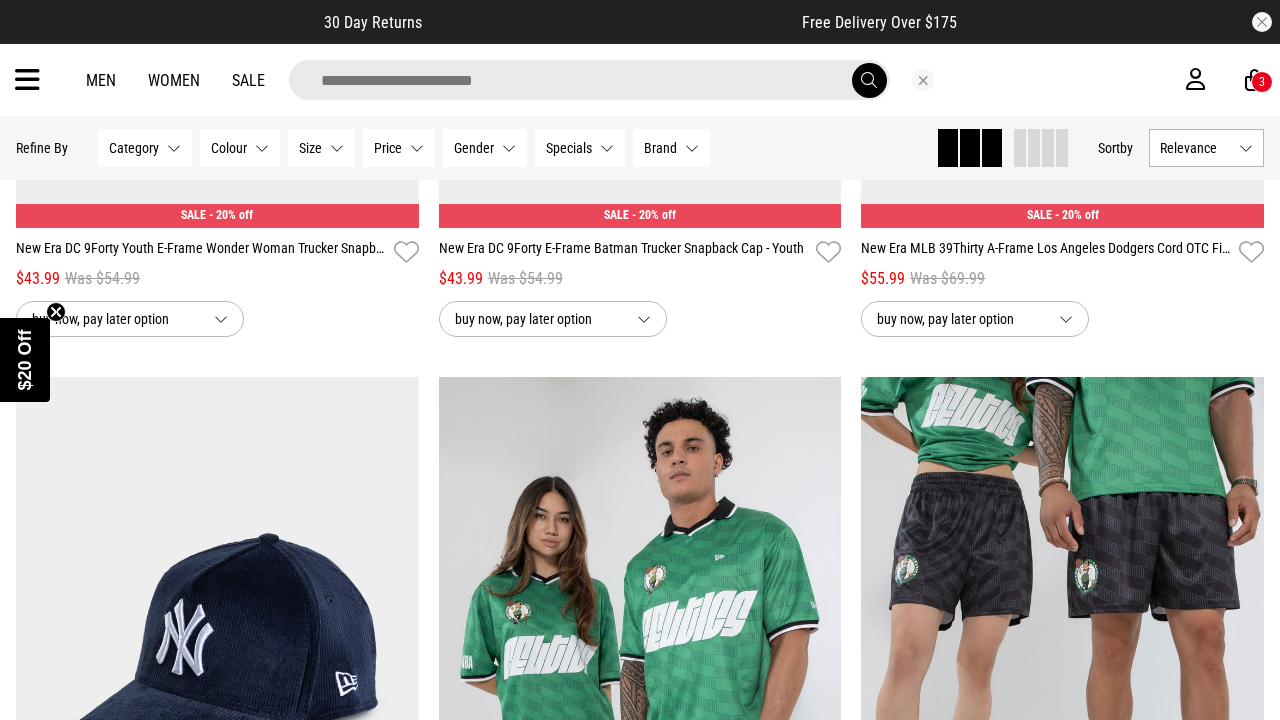 click at bounding box center (869, 80) 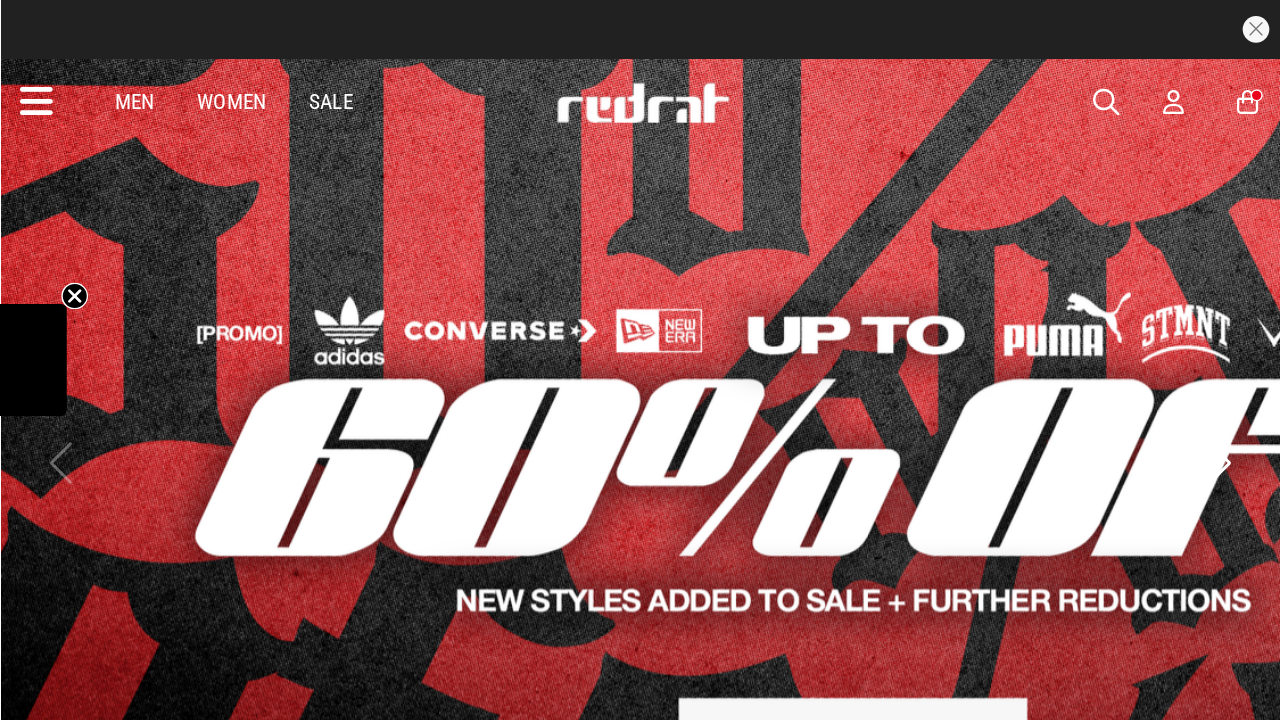 scroll, scrollTop: 0, scrollLeft: 0, axis: both 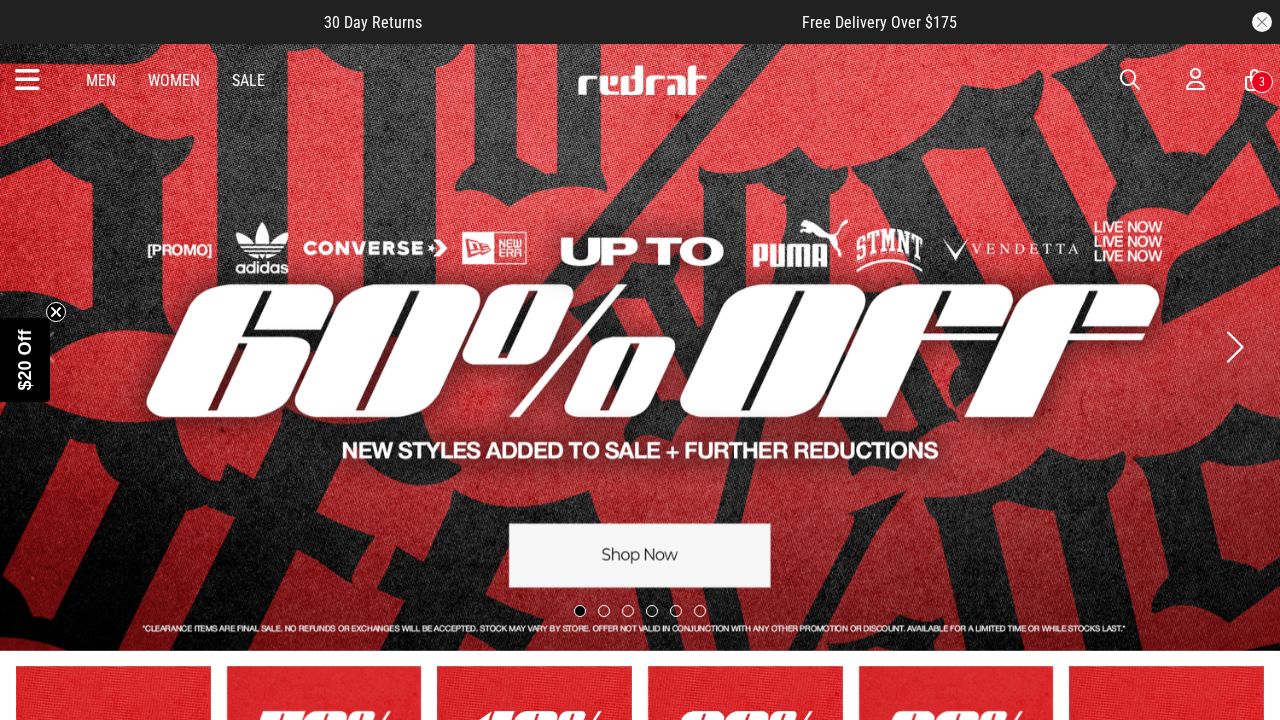 click at bounding box center [27, 80] 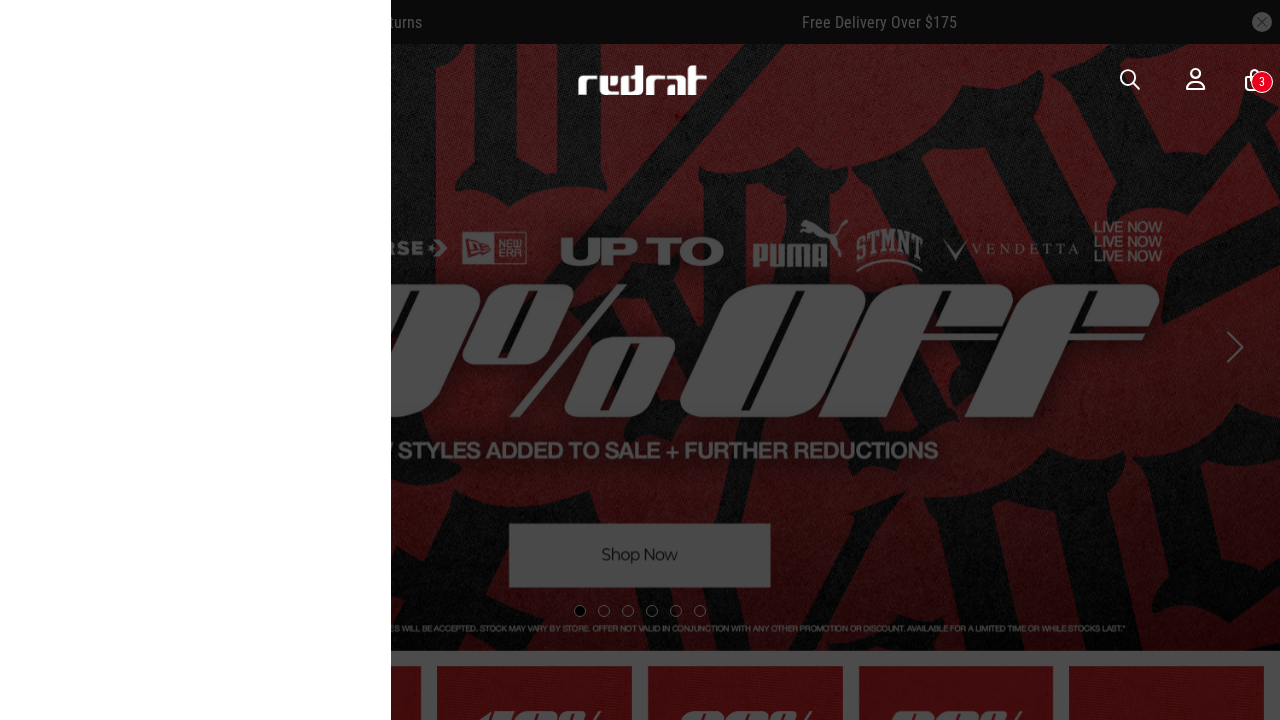 scroll, scrollTop: 0, scrollLeft: 0, axis: both 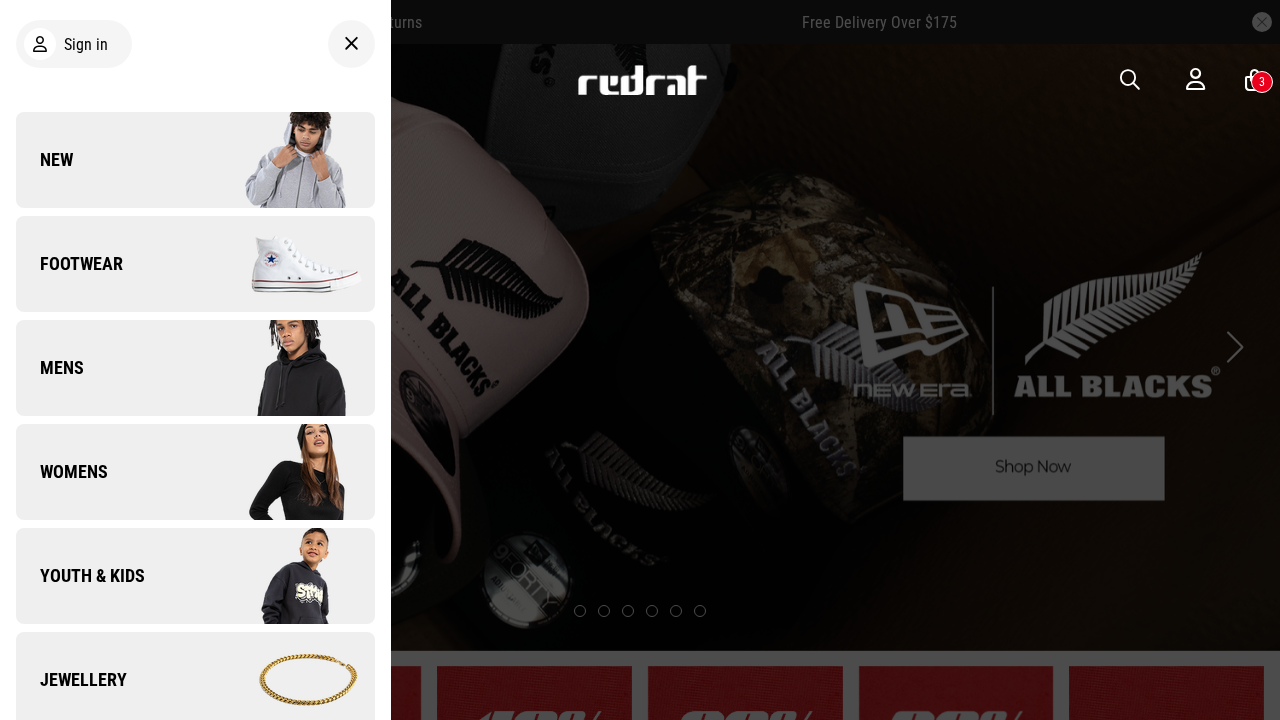 click on "Womens" at bounding box center (62, 472) 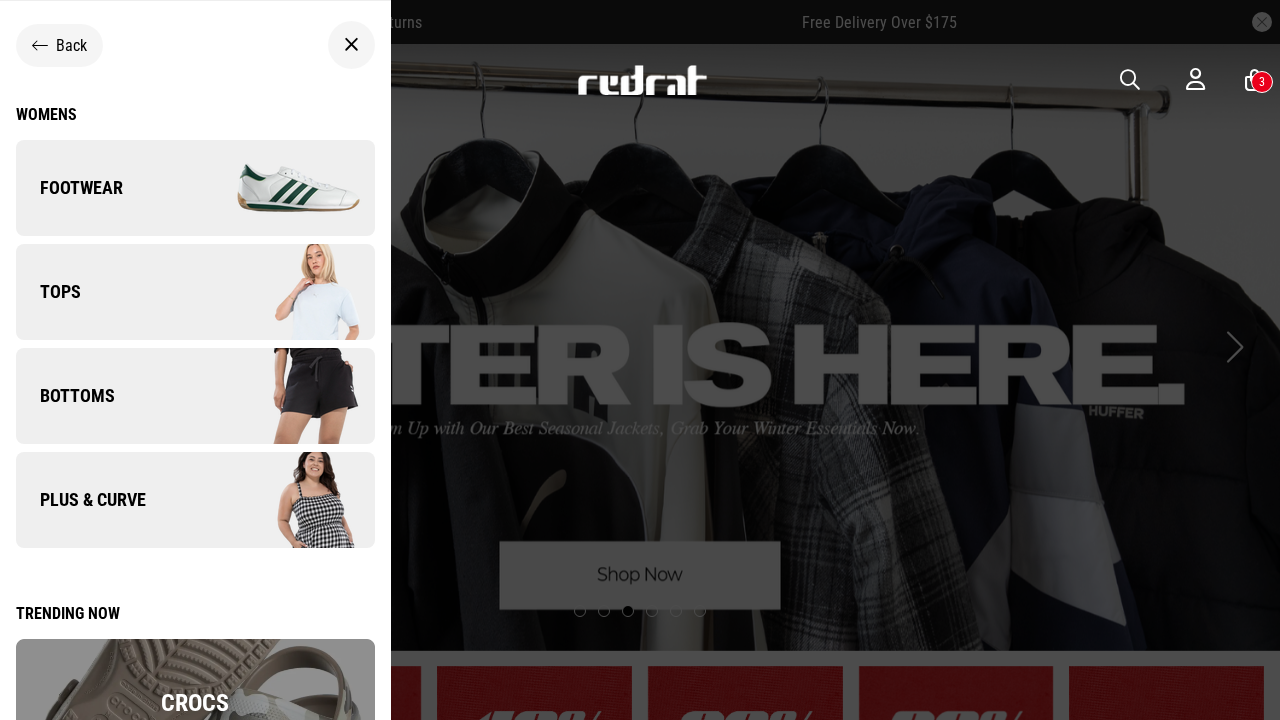 click on "Bottoms" at bounding box center [65, 396] 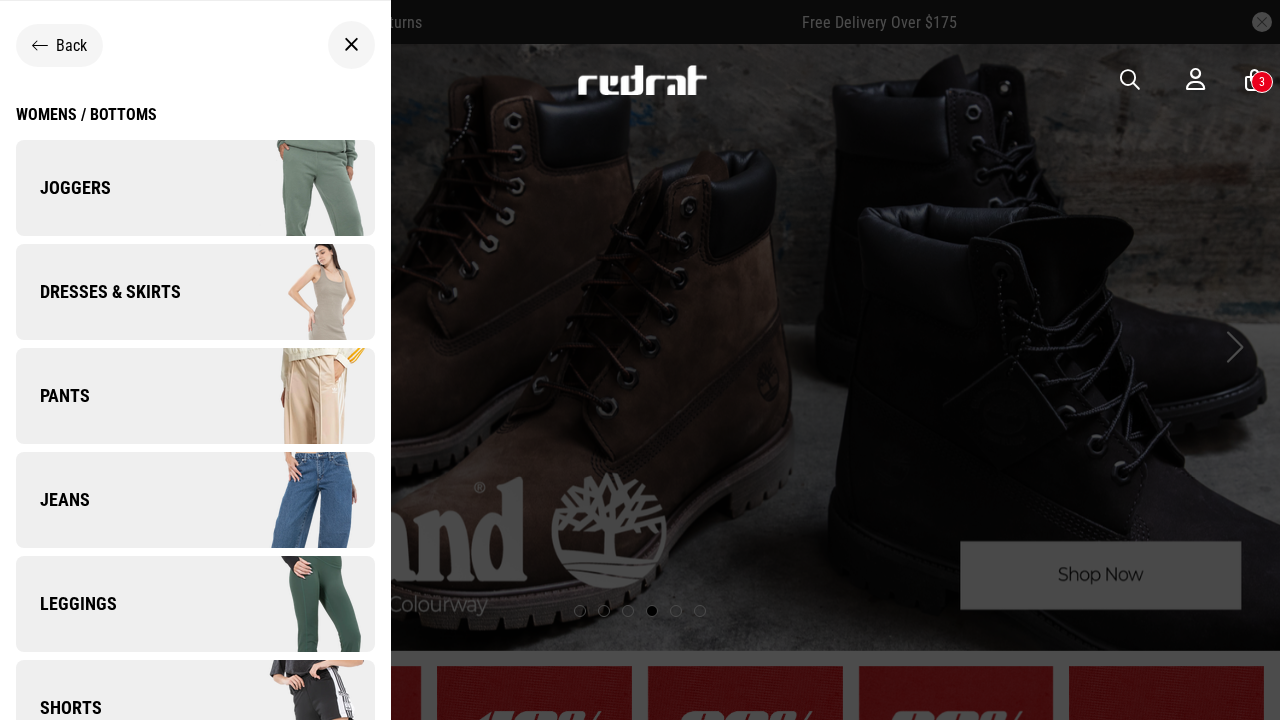click on "Leggings" at bounding box center [66, 604] 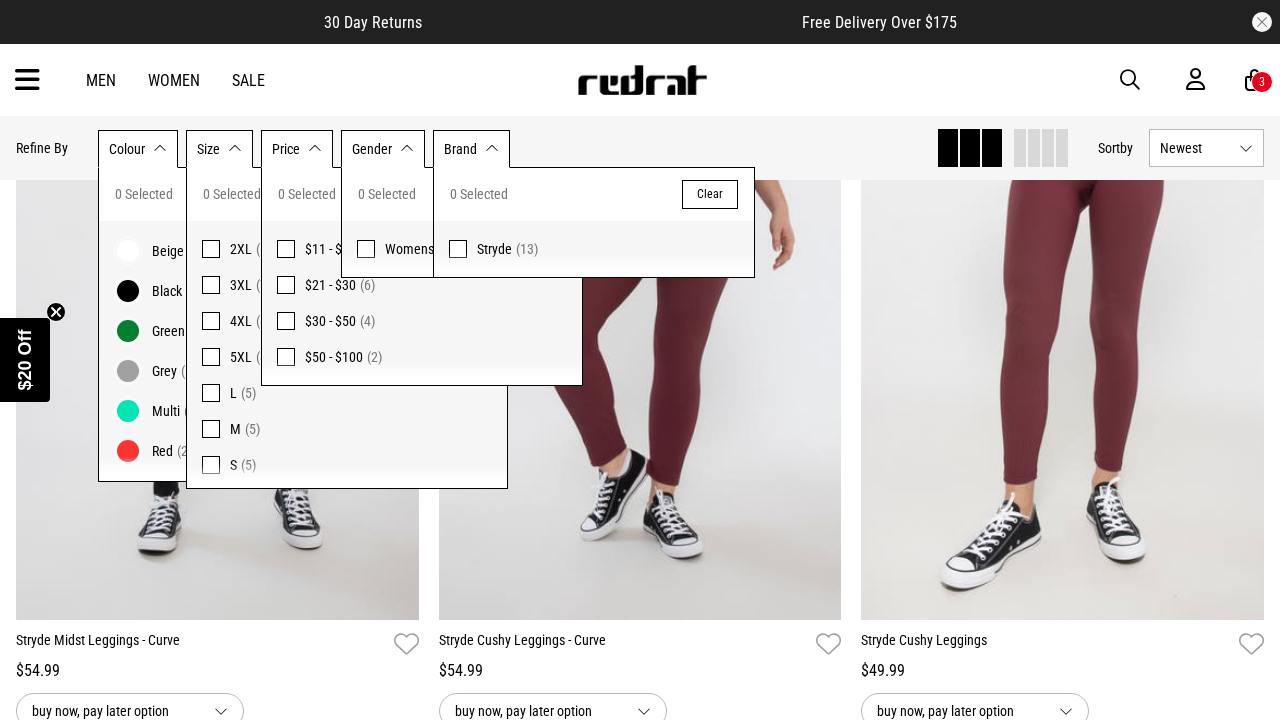 scroll, scrollTop: 585, scrollLeft: 0, axis: vertical 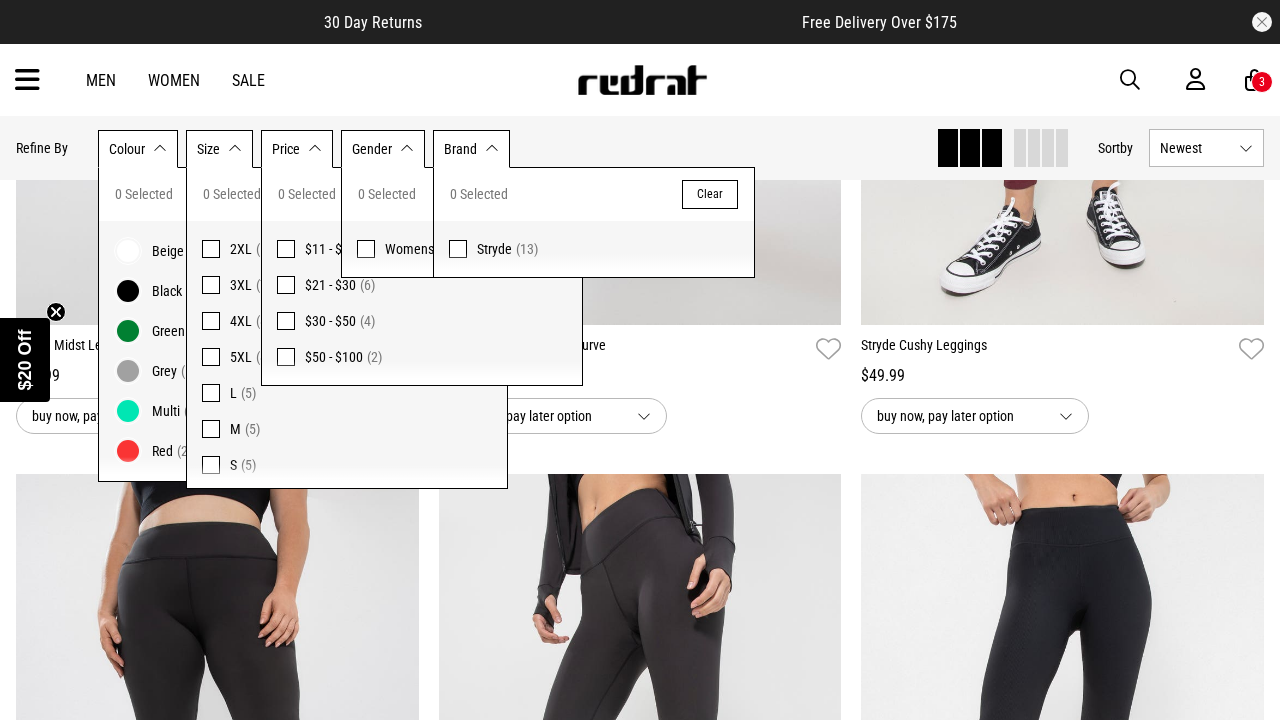 click on "Men   Women   Sale     Sign in     New       Back         Footwear       Back         Mens       Back         Womens       Back         Youth & Kids       Back         Jewellery       Back         Headwear       Back         Accessories       Back         Deals       Back         Sale   UP TO 60% OFF
Shop by Brand
adidas
Converse
New Era
See all brands     Gift Cards   Find a Store   Delivery   Returns & Exchanges   FAQ   Contact Us
Payment Options Only at Red Rat
Let's keep in touch
Back
3" at bounding box center [640, 80] 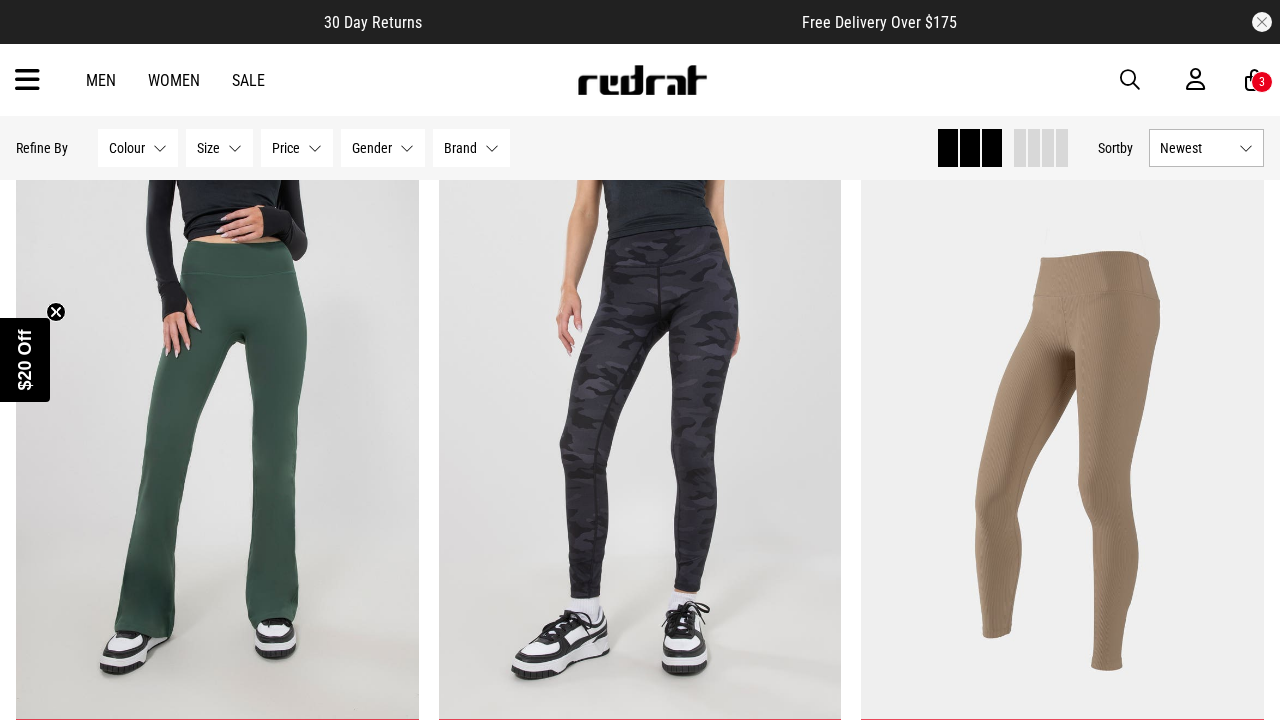 scroll, scrollTop: 2372, scrollLeft: 0, axis: vertical 